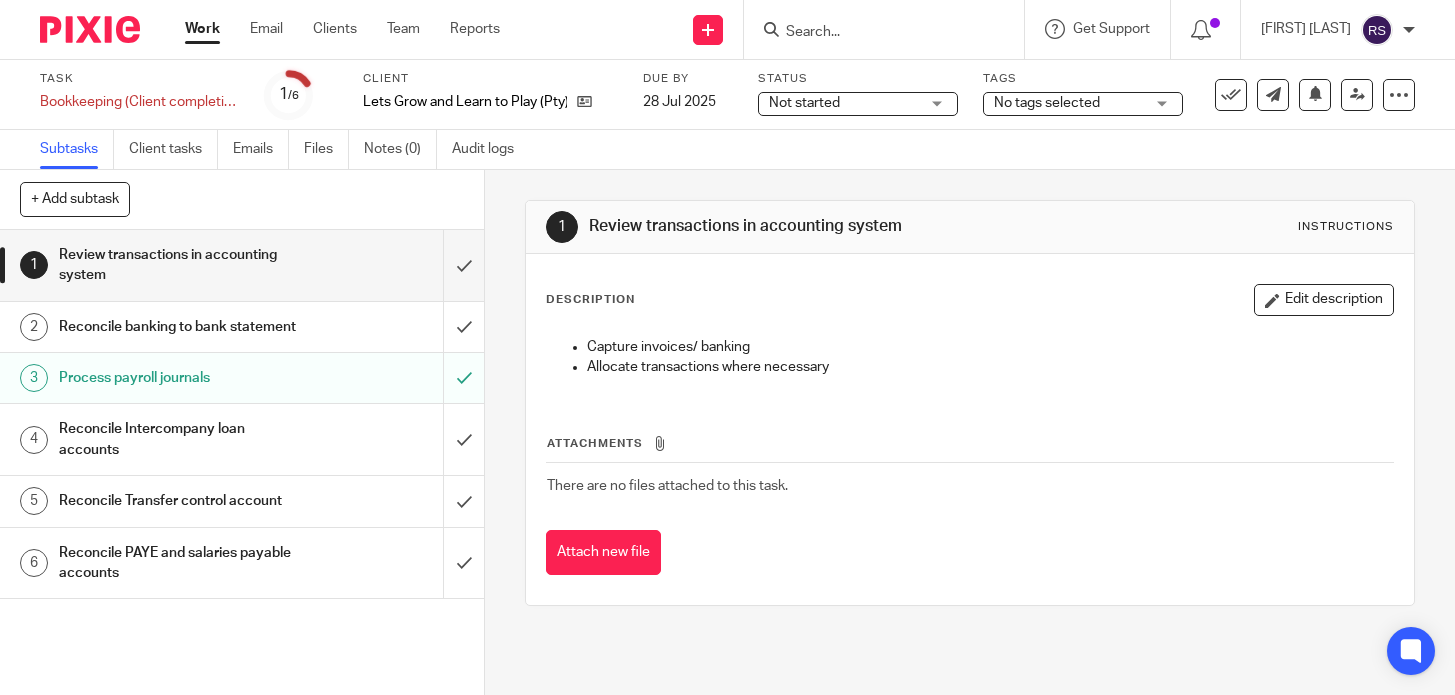 scroll, scrollTop: 0, scrollLeft: 0, axis: both 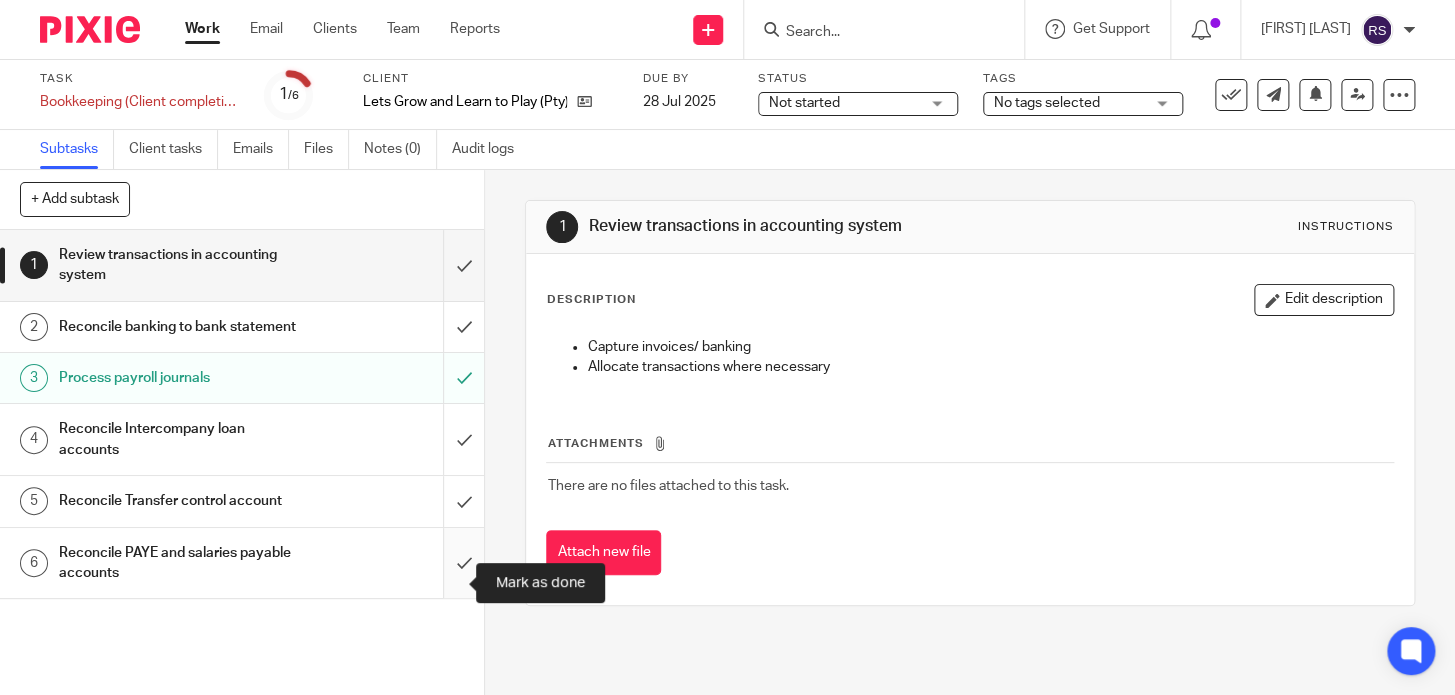 click at bounding box center [242, 563] 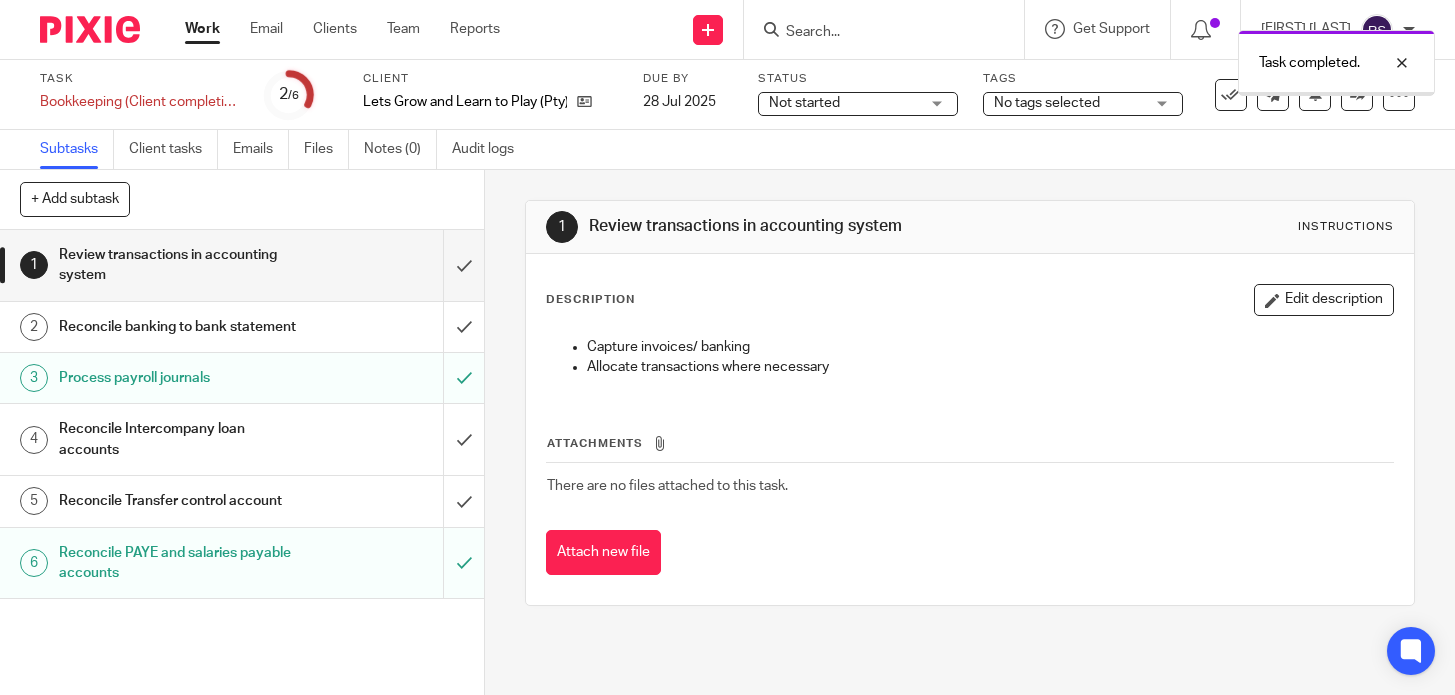 scroll, scrollTop: 0, scrollLeft: 0, axis: both 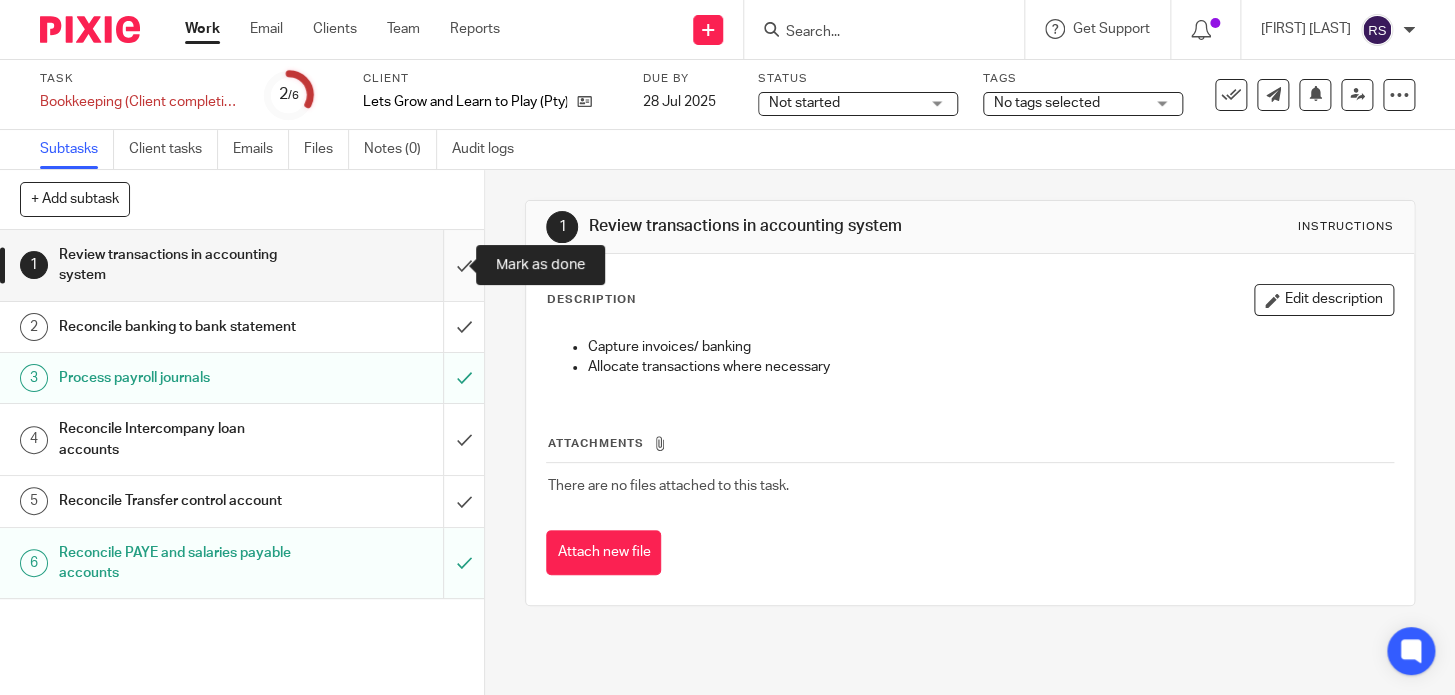 click at bounding box center (242, 265) 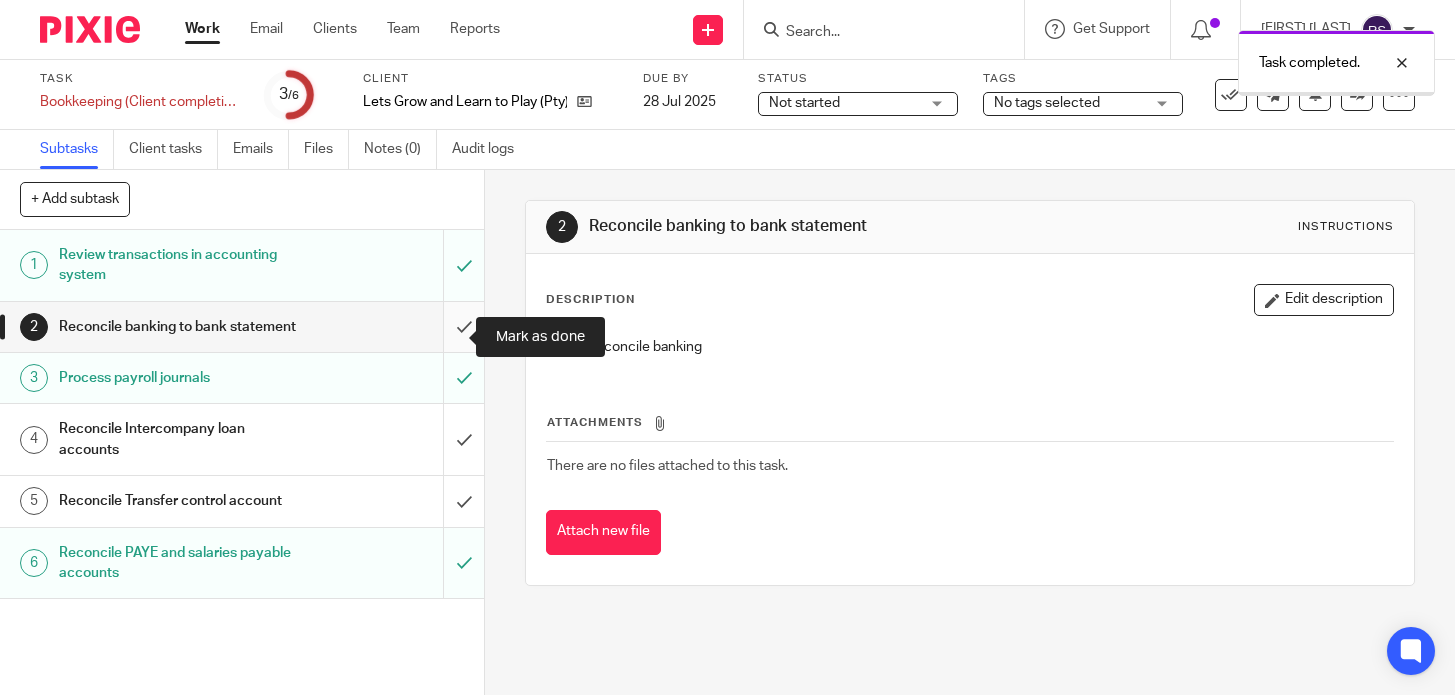 scroll, scrollTop: 0, scrollLeft: 0, axis: both 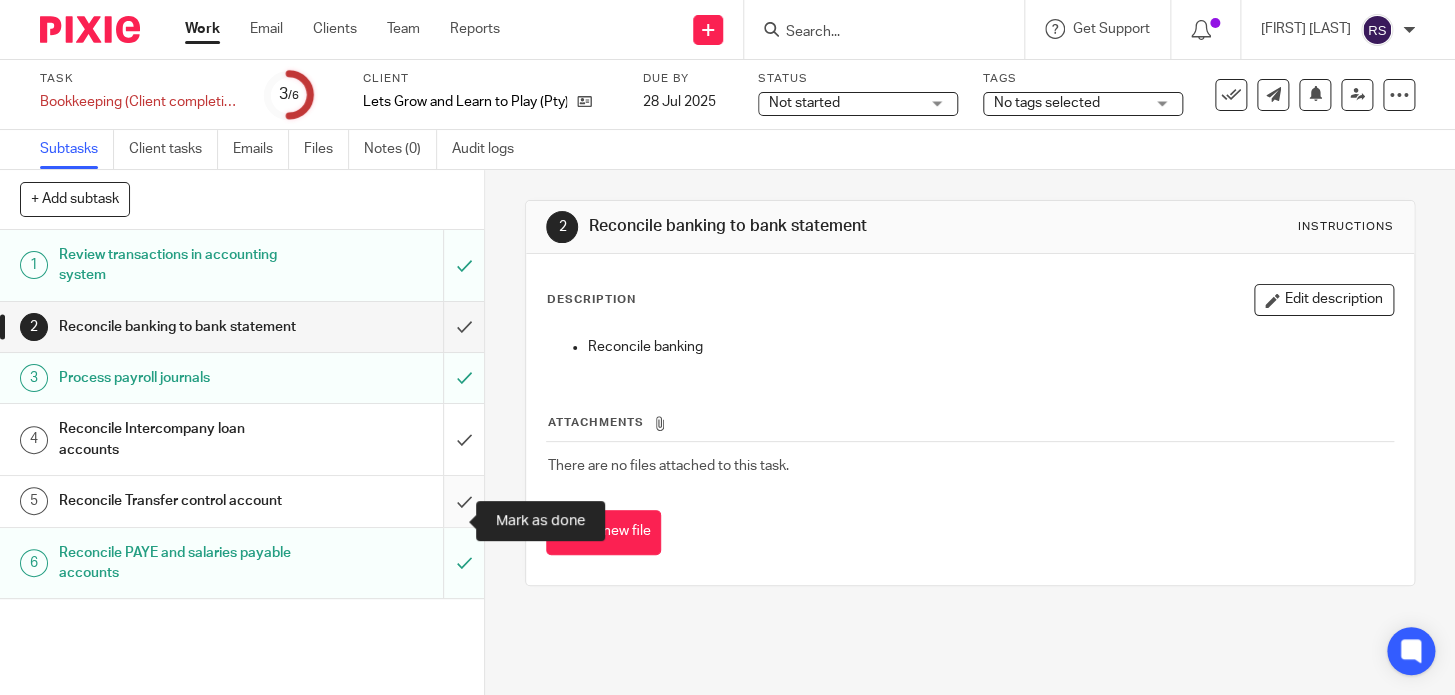 click at bounding box center (242, 501) 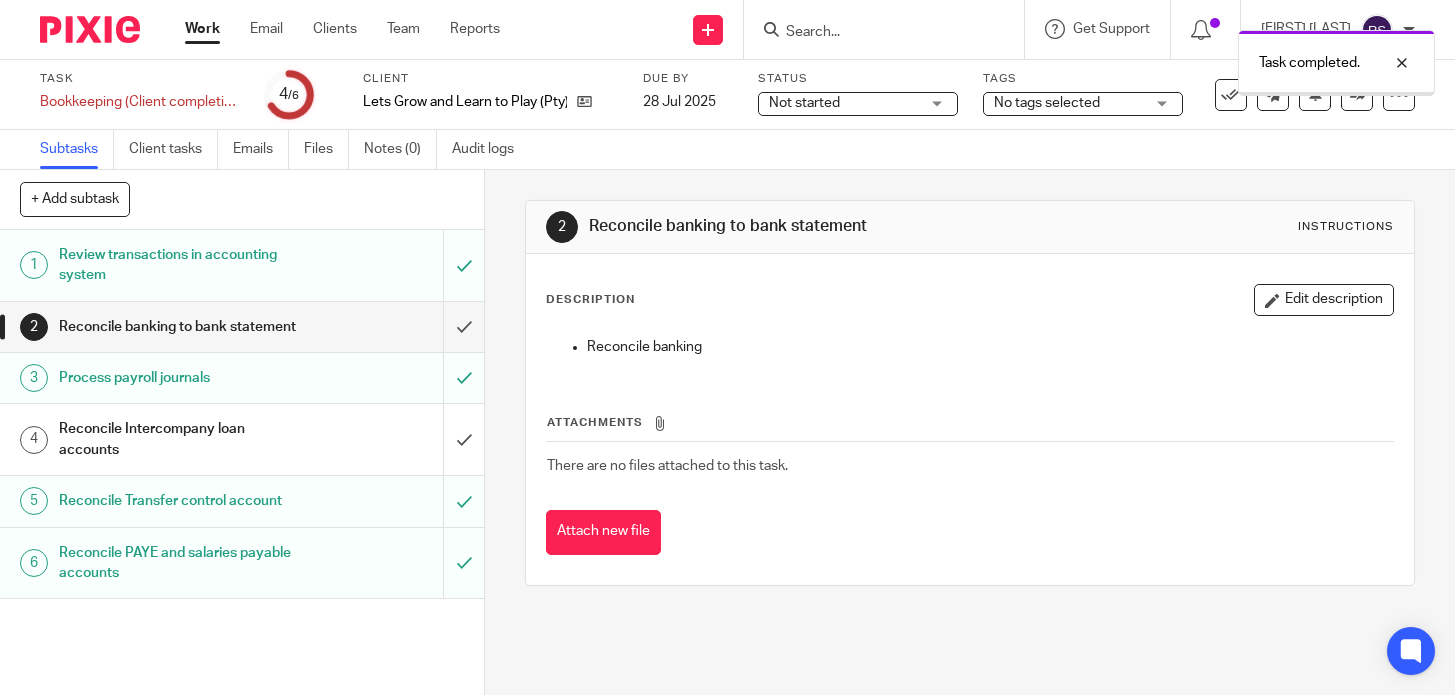 scroll, scrollTop: 0, scrollLeft: 0, axis: both 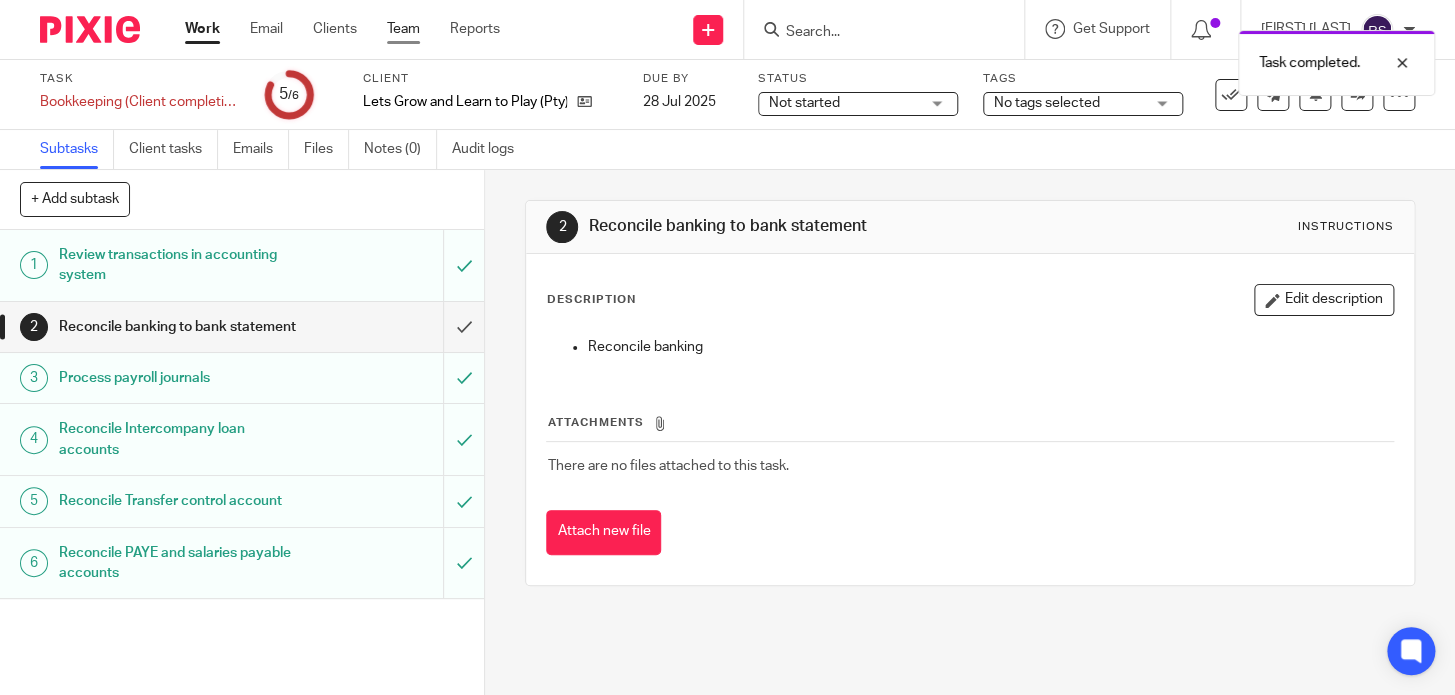 click on "Team" at bounding box center (403, 29) 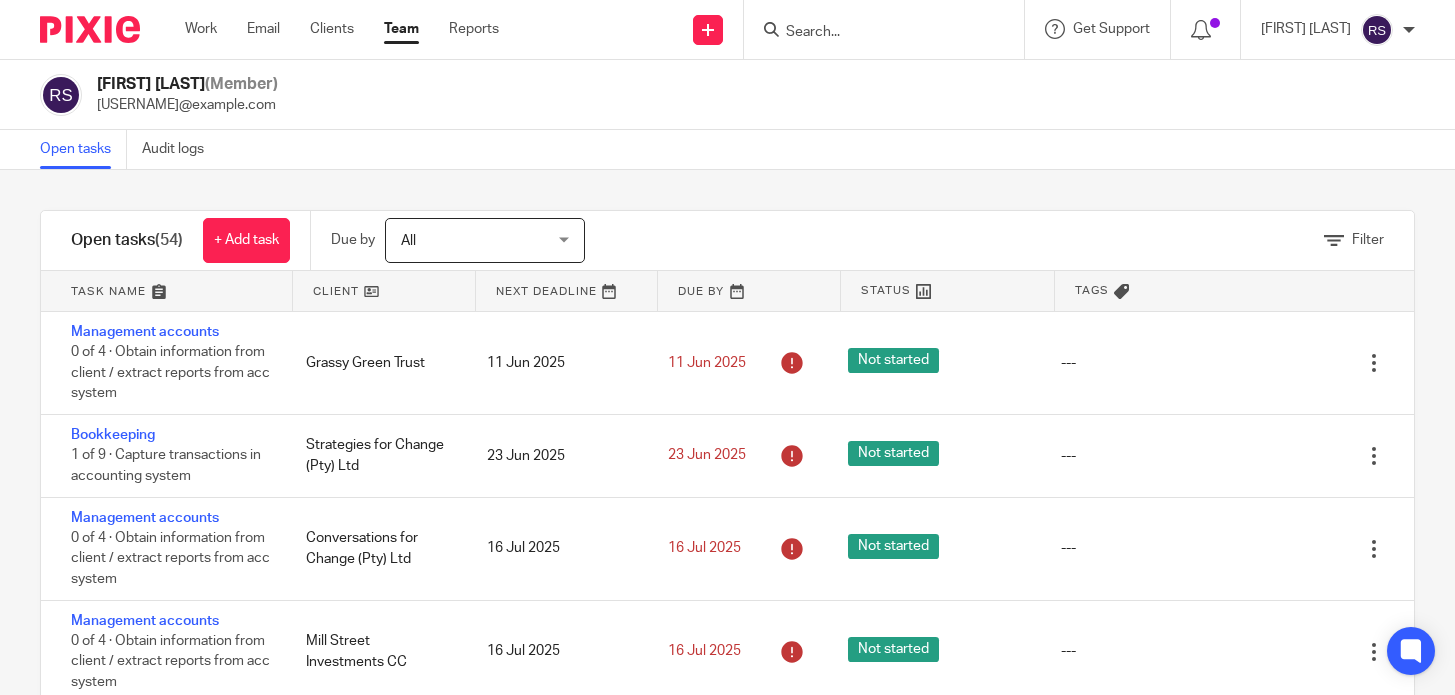 scroll, scrollTop: 0, scrollLeft: 0, axis: both 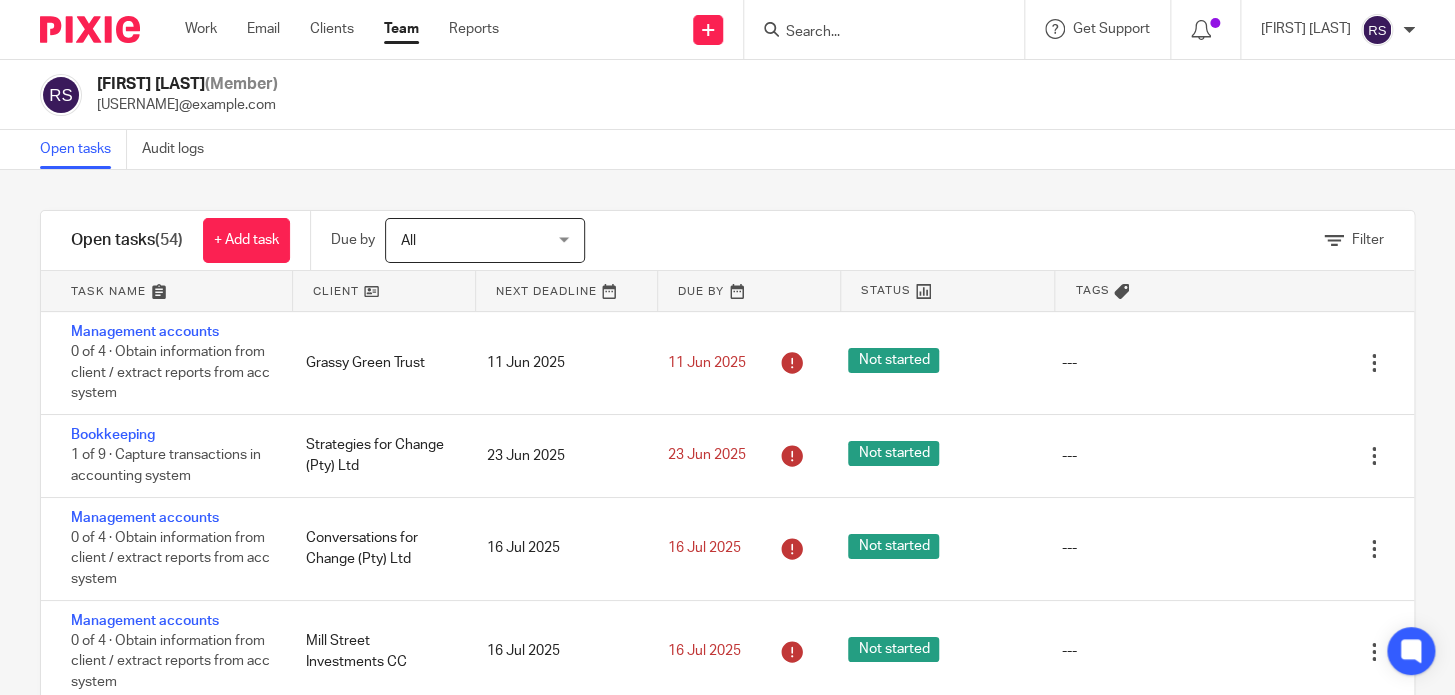 click on "Rita Sojini
(Member)
rita@ajmfs.co.za" at bounding box center (727, 95) 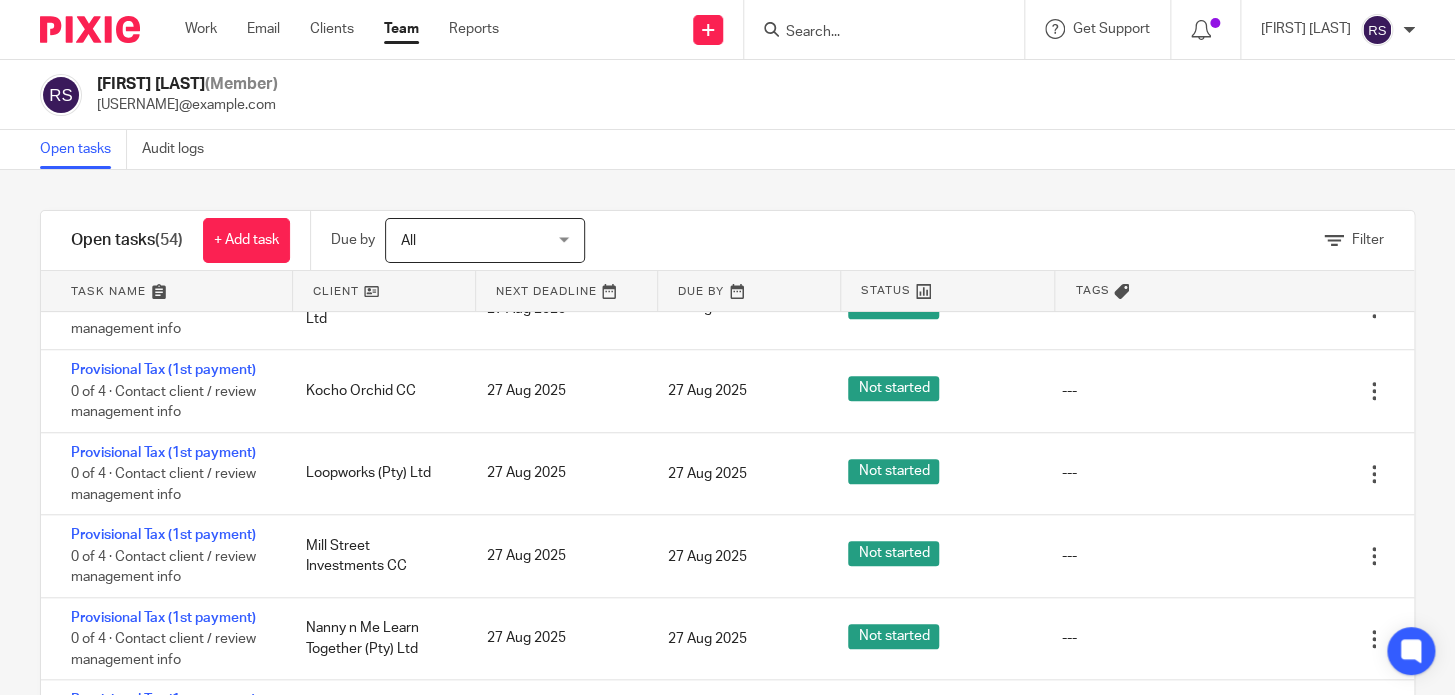 scroll, scrollTop: 100, scrollLeft: 0, axis: vertical 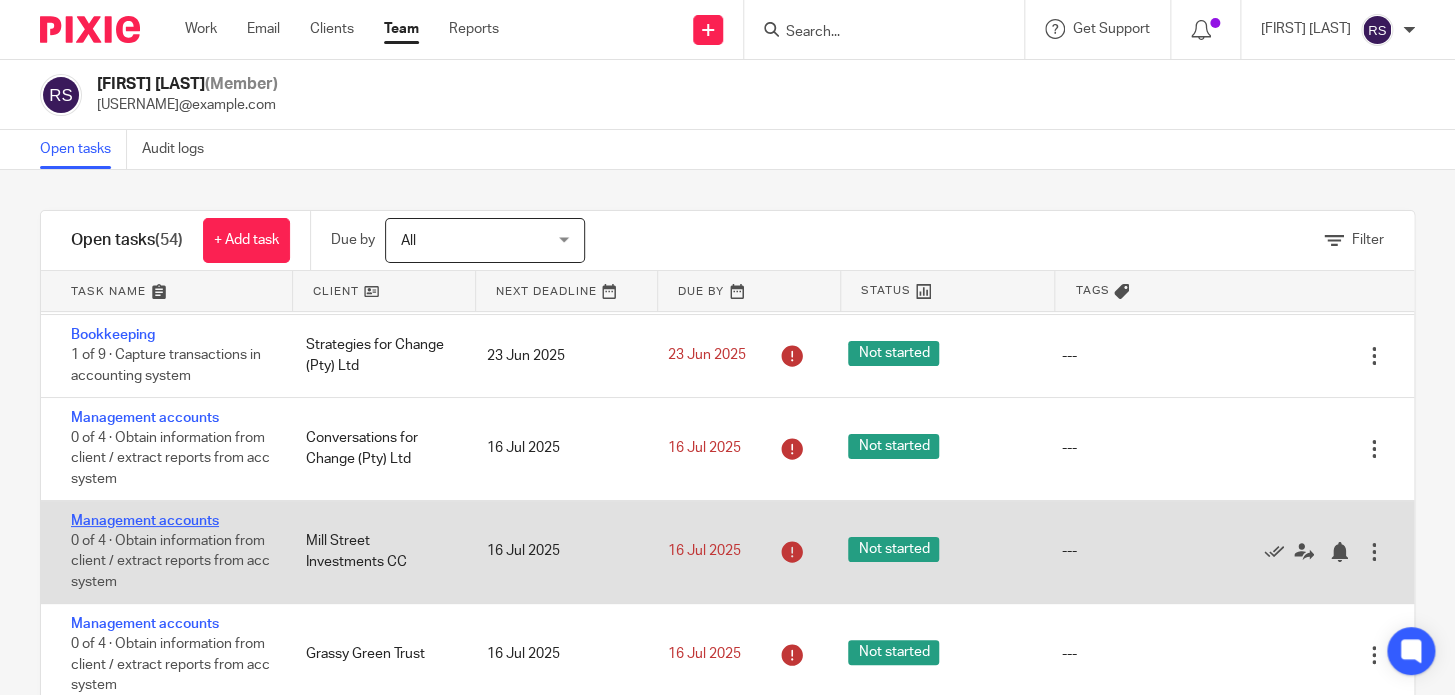 click on "Management accounts" at bounding box center [145, 521] 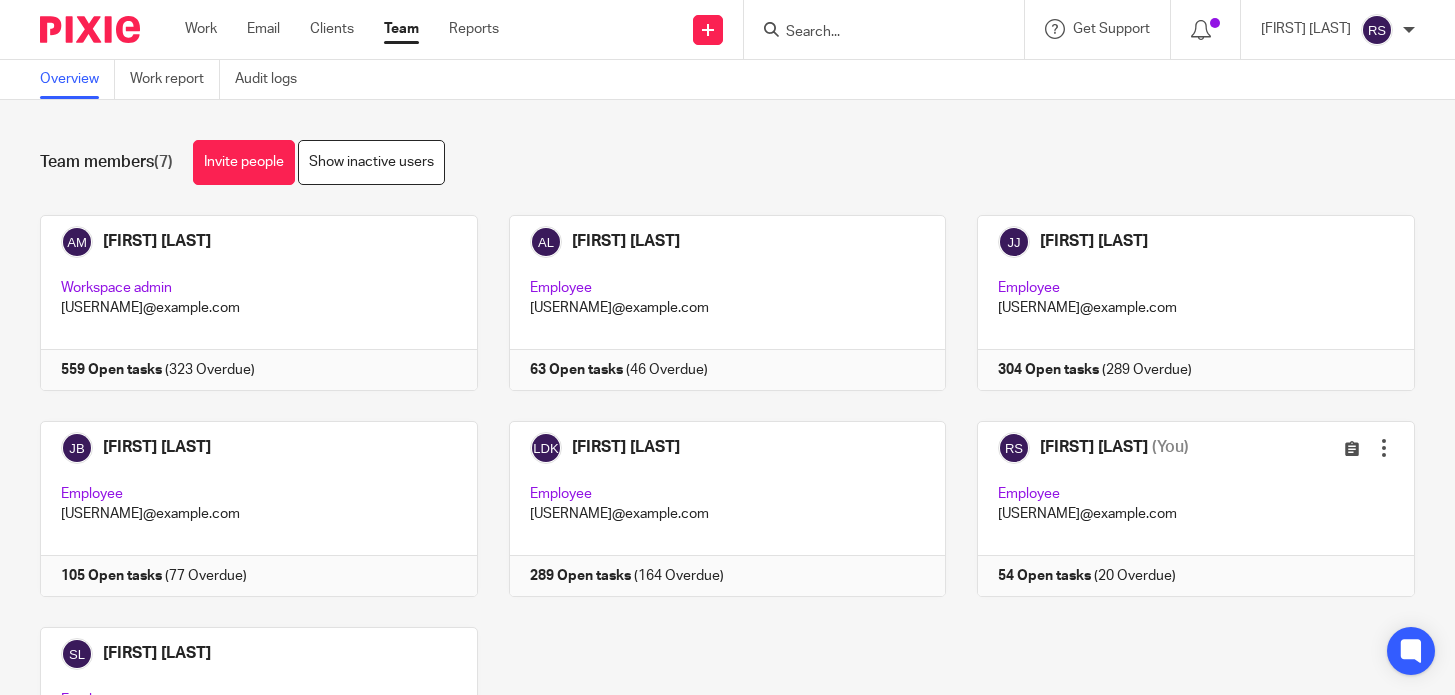 scroll, scrollTop: 0, scrollLeft: 0, axis: both 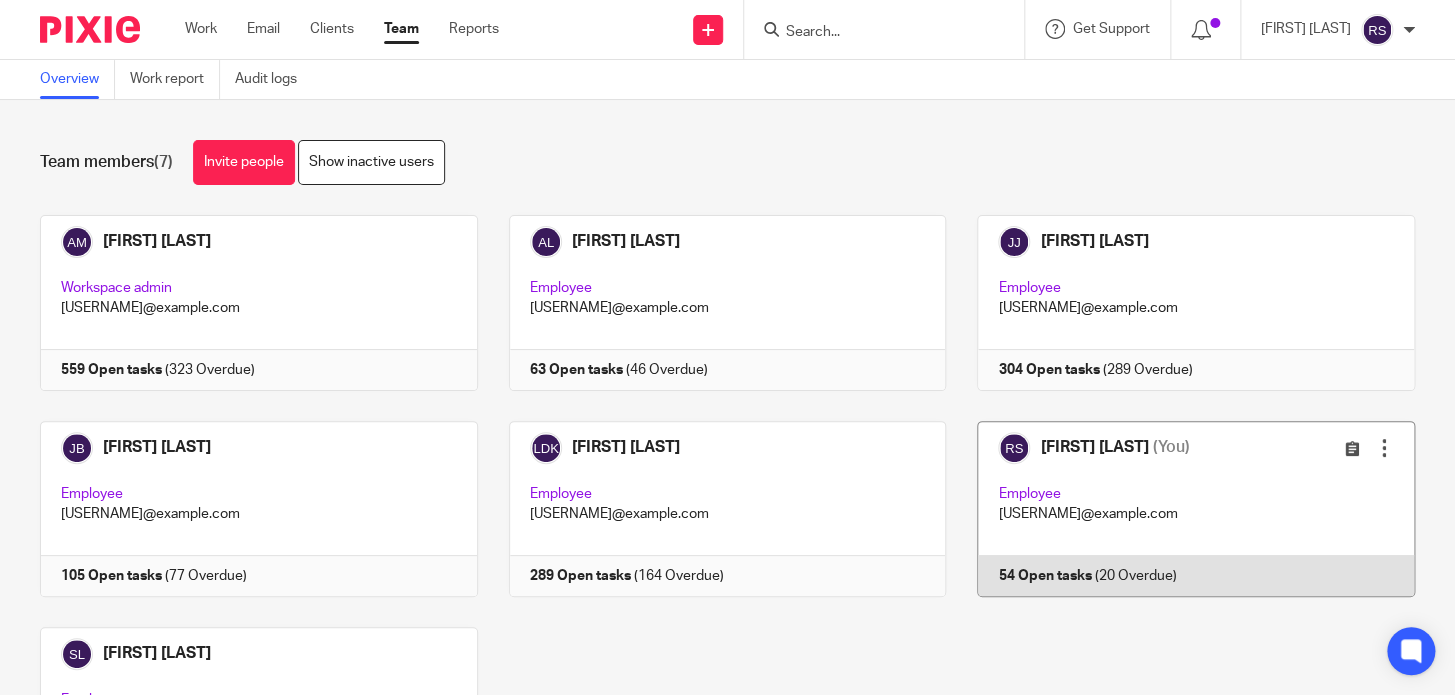 click at bounding box center [1180, 509] 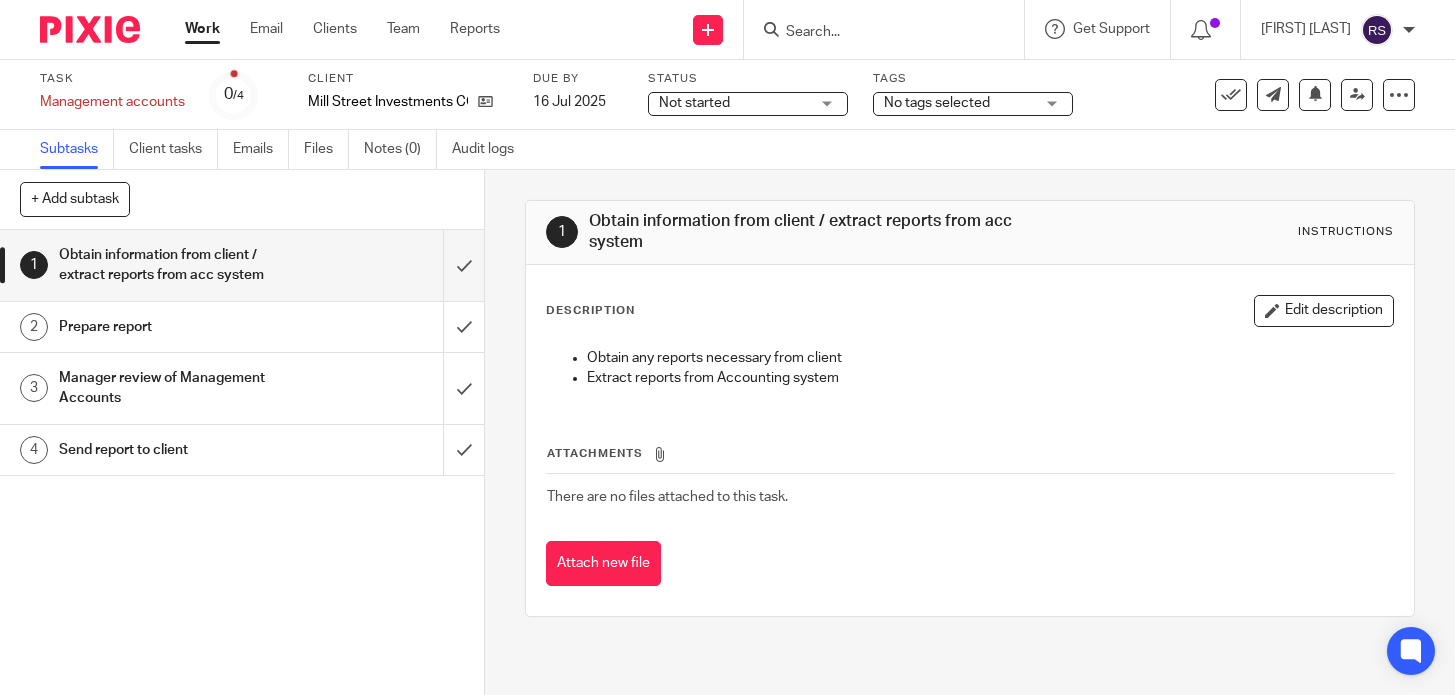 scroll, scrollTop: 0, scrollLeft: 0, axis: both 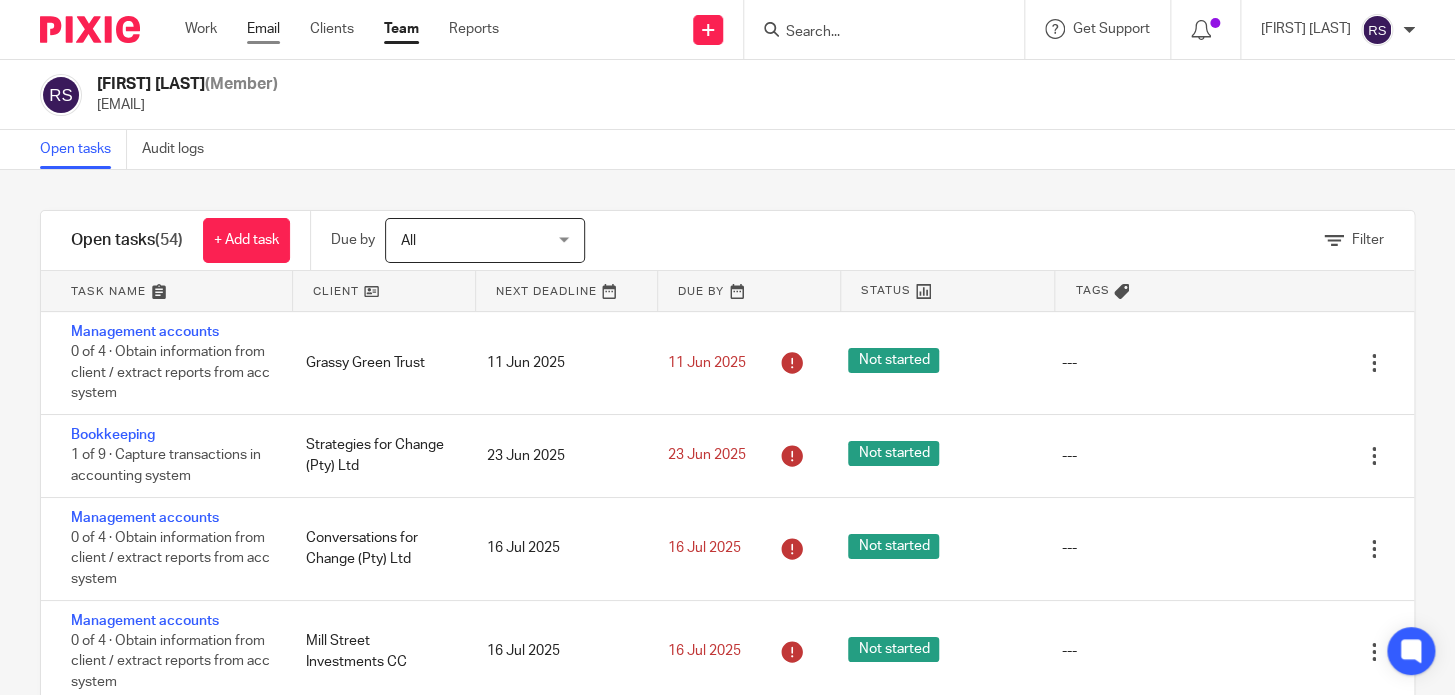 click on "Email" at bounding box center (263, 29) 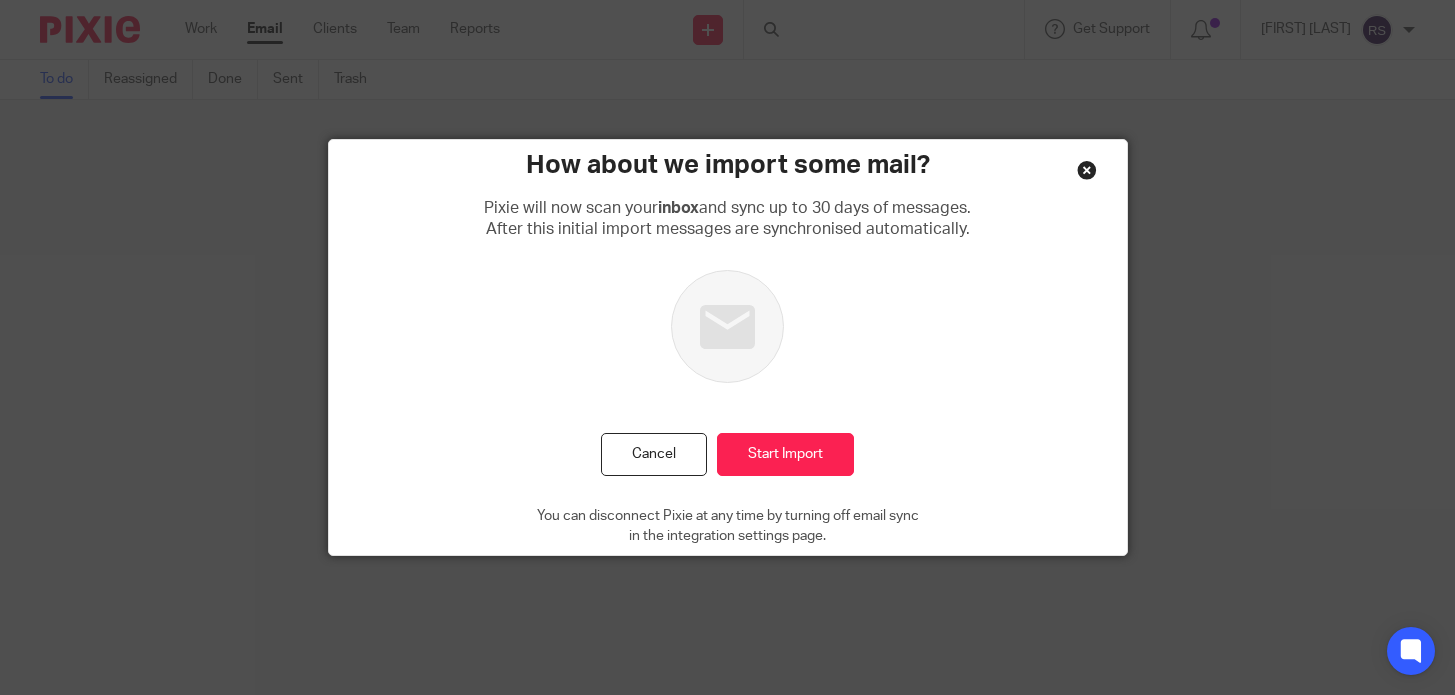scroll, scrollTop: 0, scrollLeft: 0, axis: both 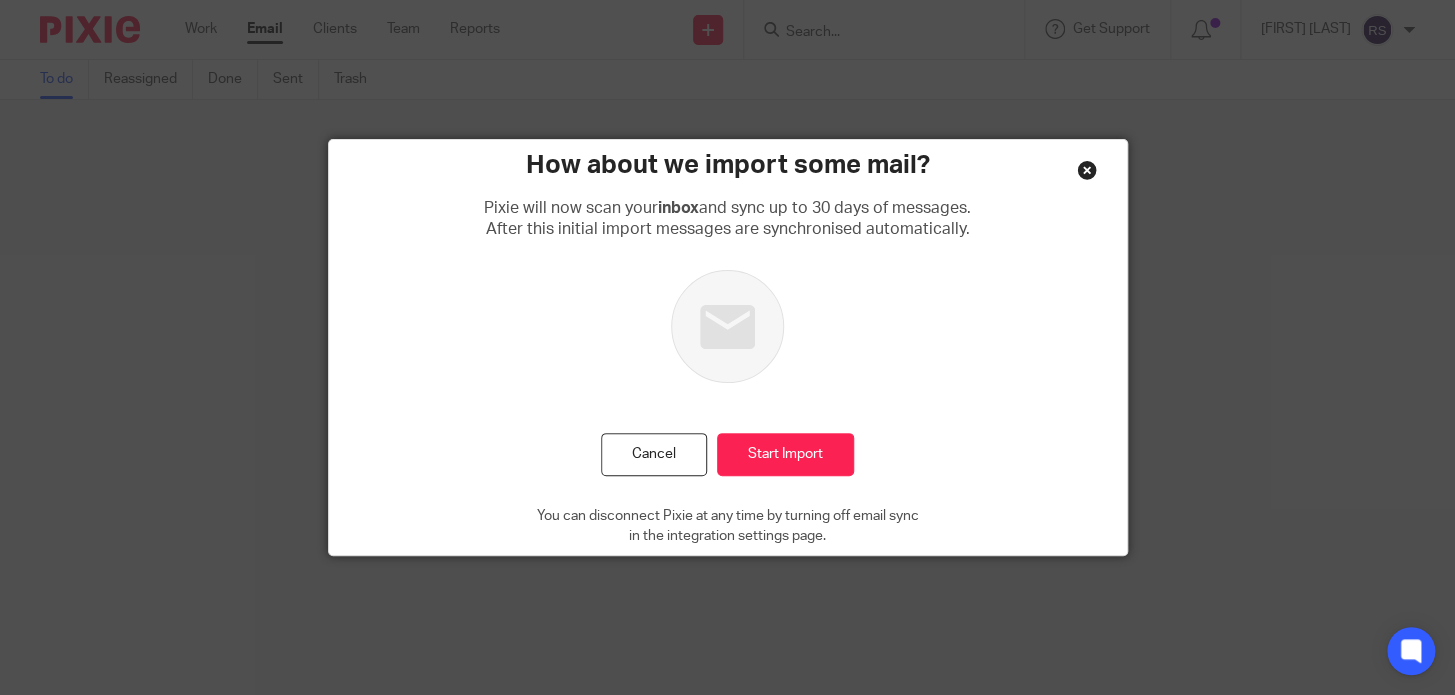 click at bounding box center (1087, 170) 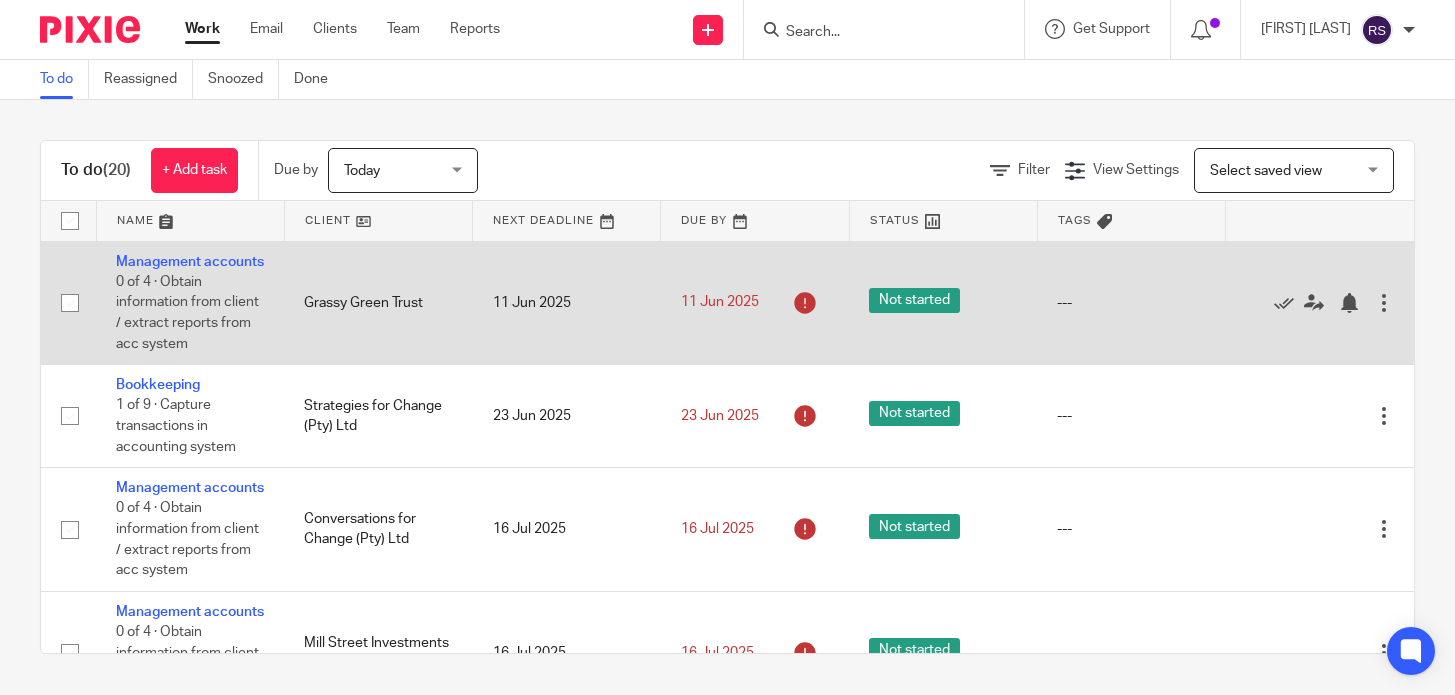 scroll, scrollTop: 0, scrollLeft: 0, axis: both 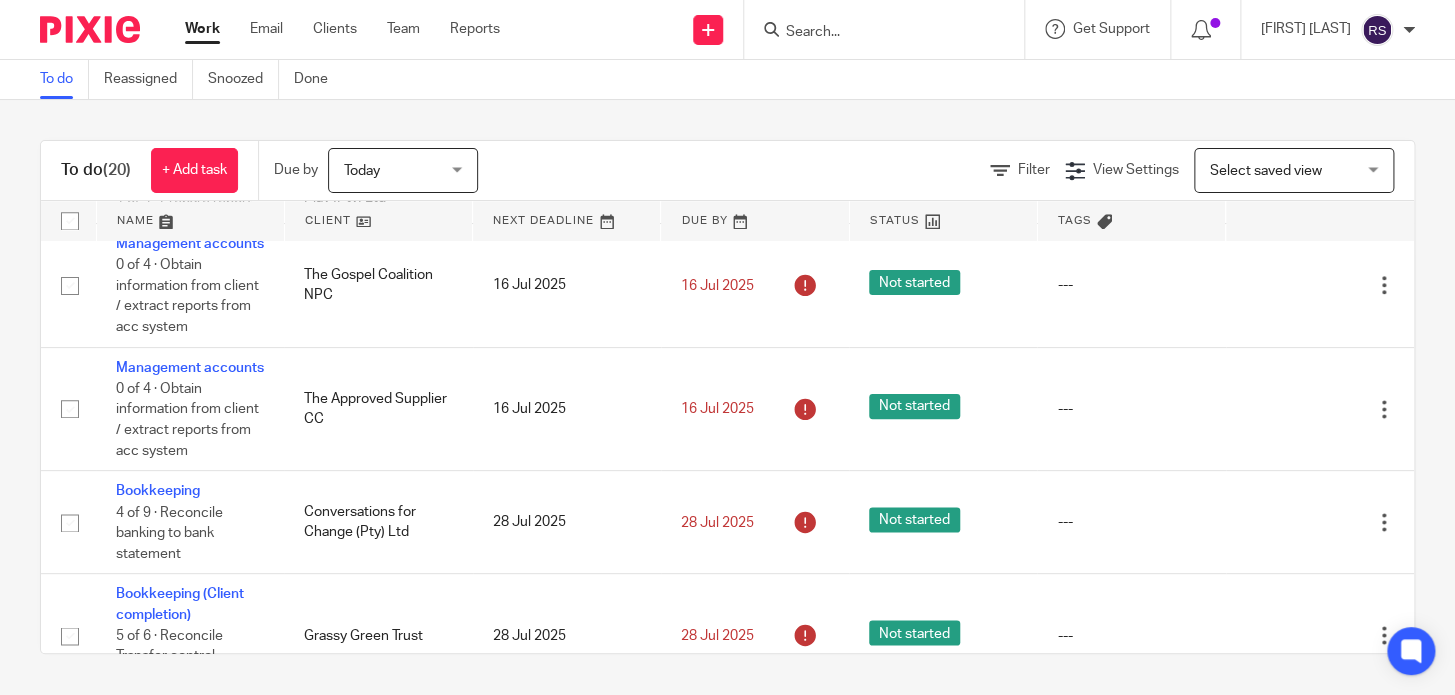 click on "Work
Email
Clients
Team
Reports
Work
Email
Clients
Team
Reports
Settings" at bounding box center [347, 29] 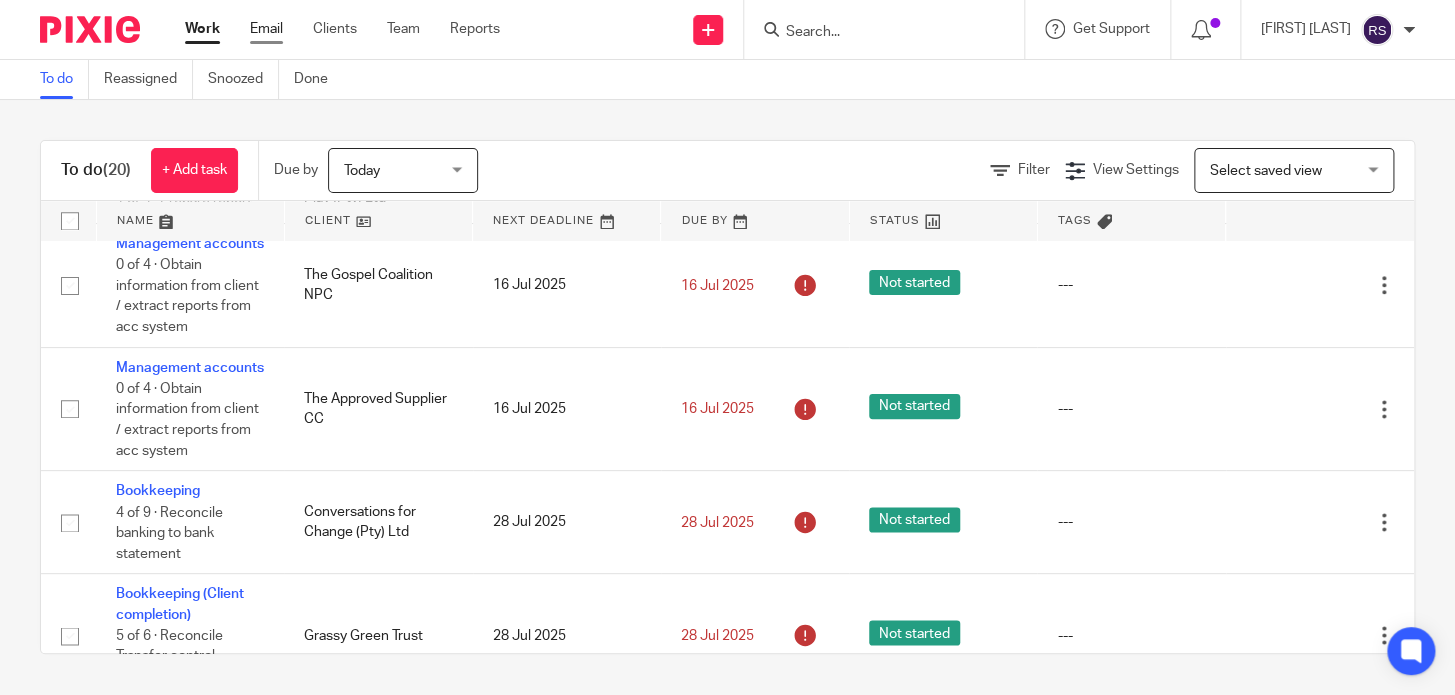 click on "Email" at bounding box center (266, 29) 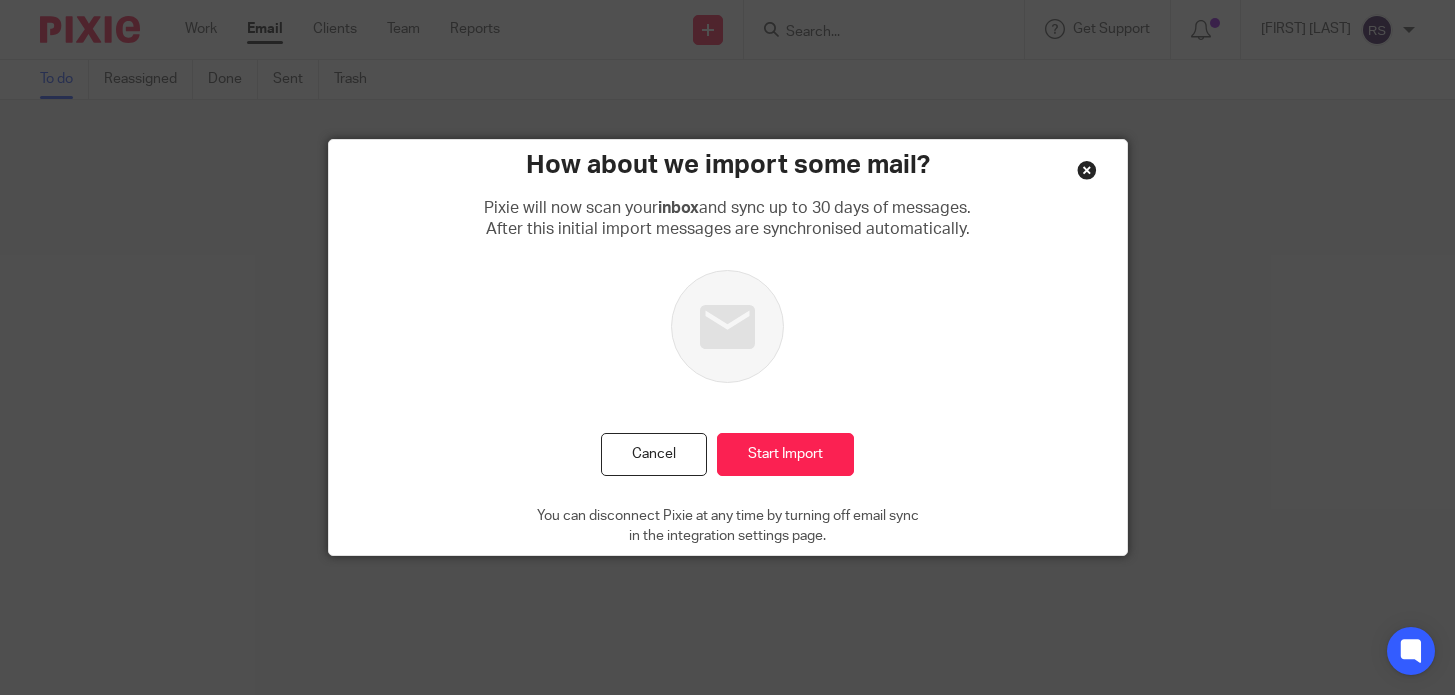 scroll, scrollTop: 0, scrollLeft: 0, axis: both 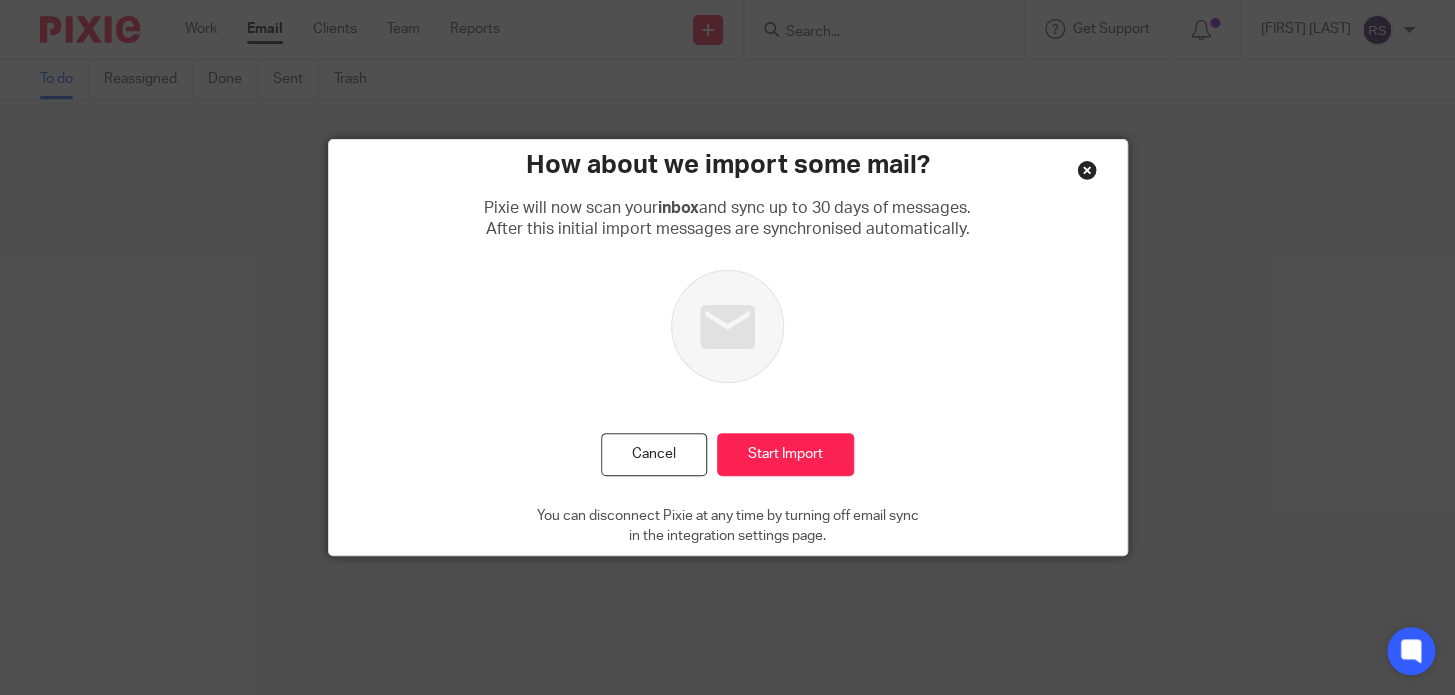 click at bounding box center [1087, 170] 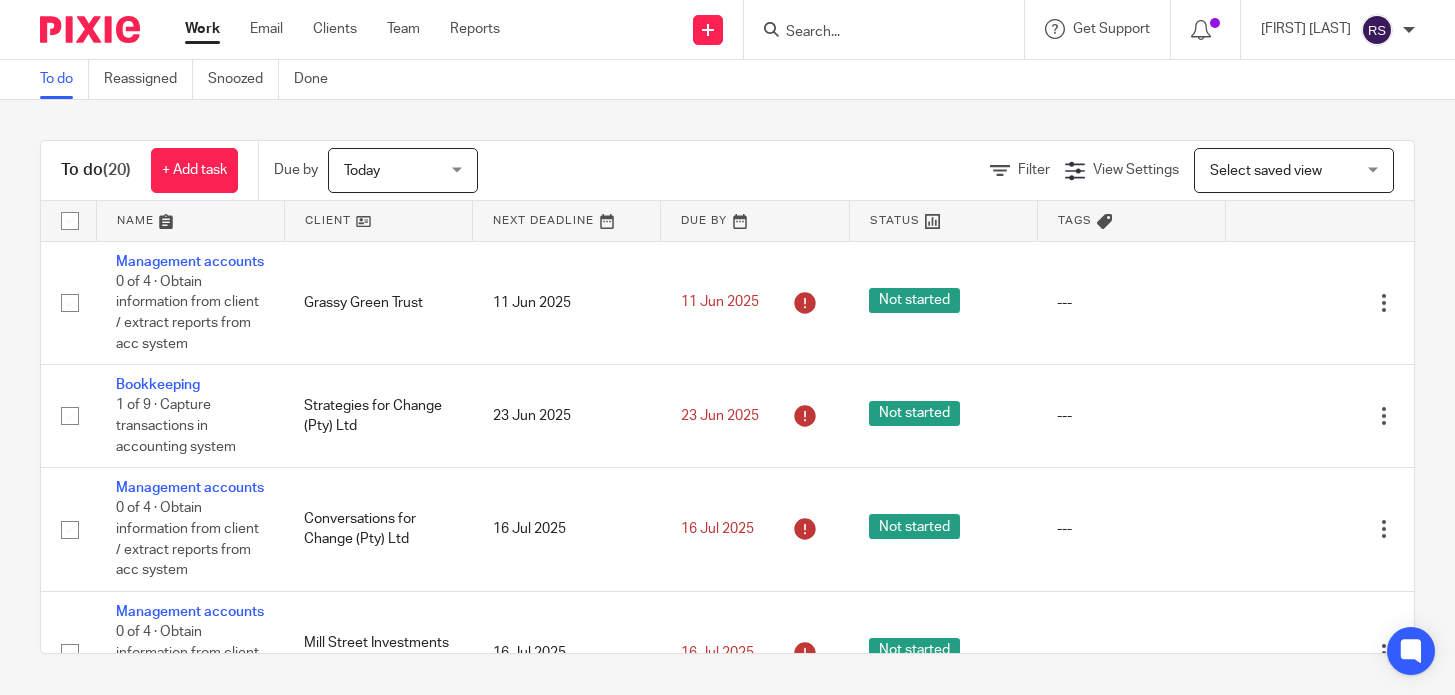 scroll, scrollTop: 0, scrollLeft: 0, axis: both 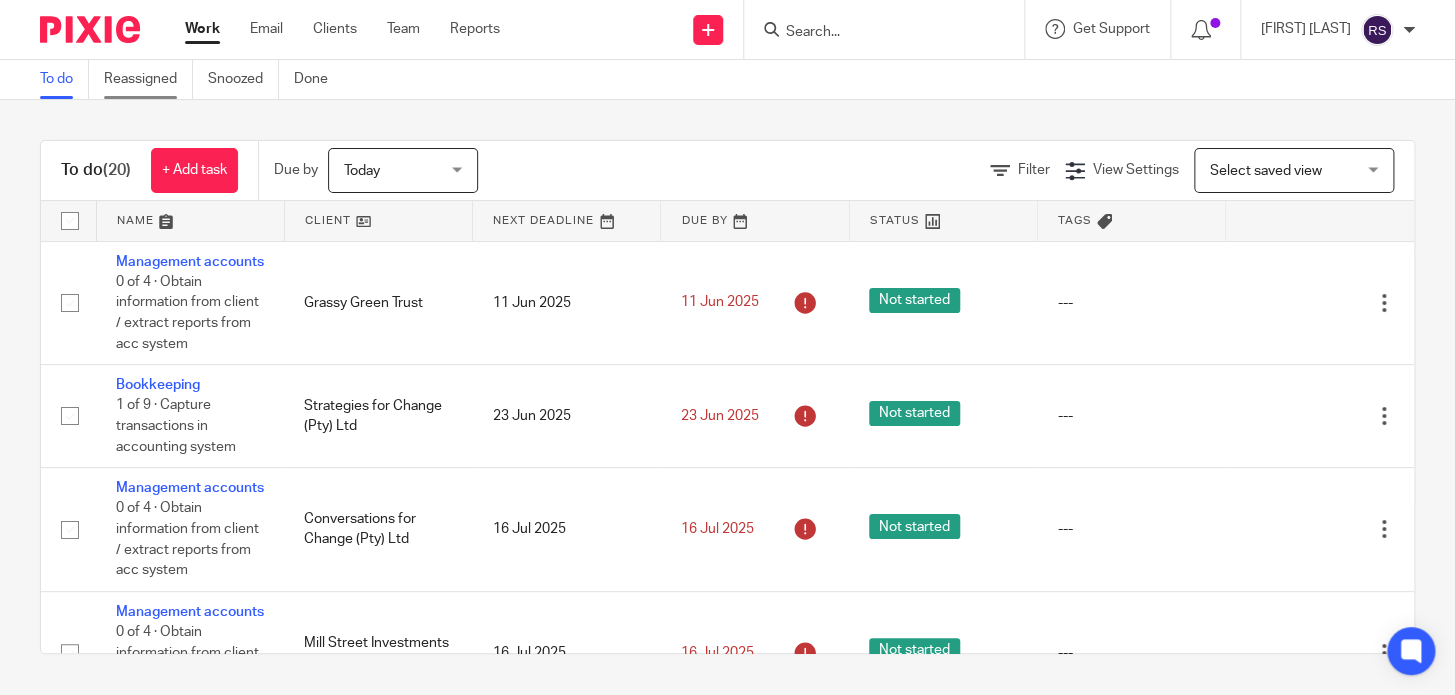 click on "Reassigned" at bounding box center [148, 79] 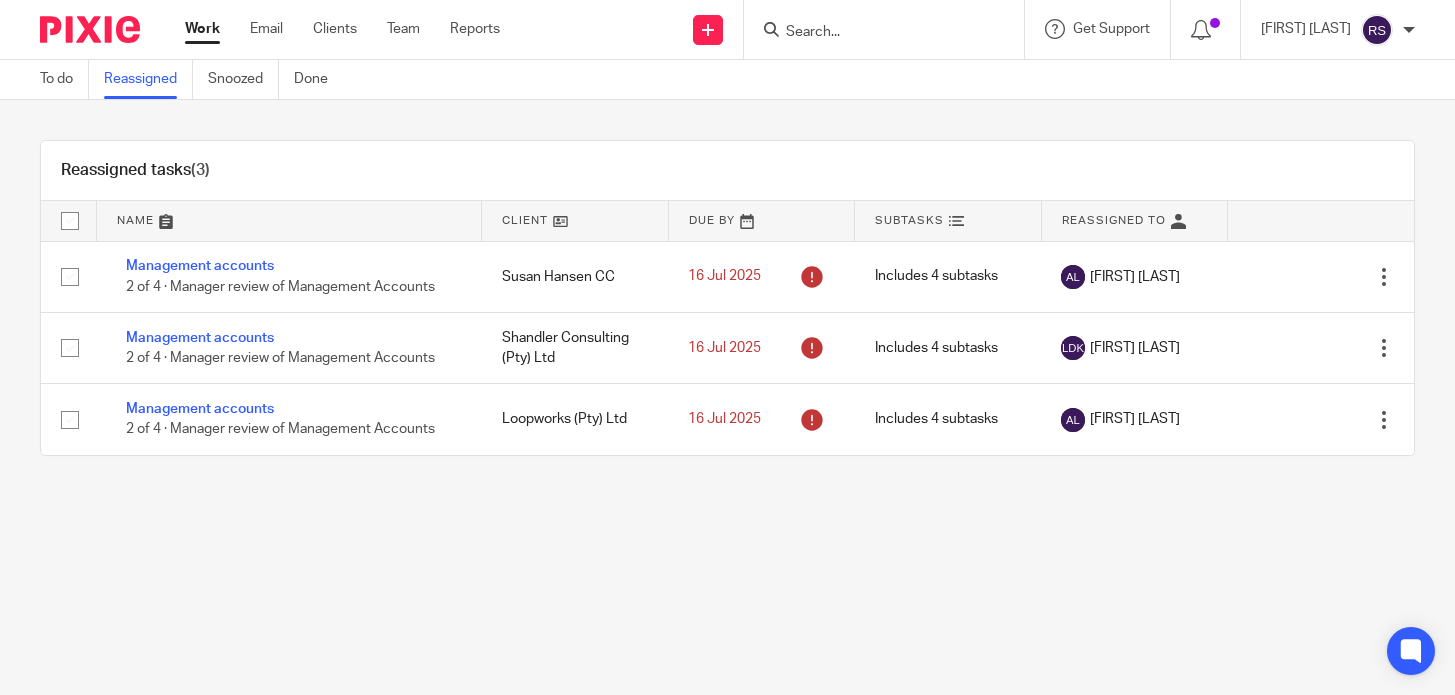 scroll, scrollTop: 0, scrollLeft: 0, axis: both 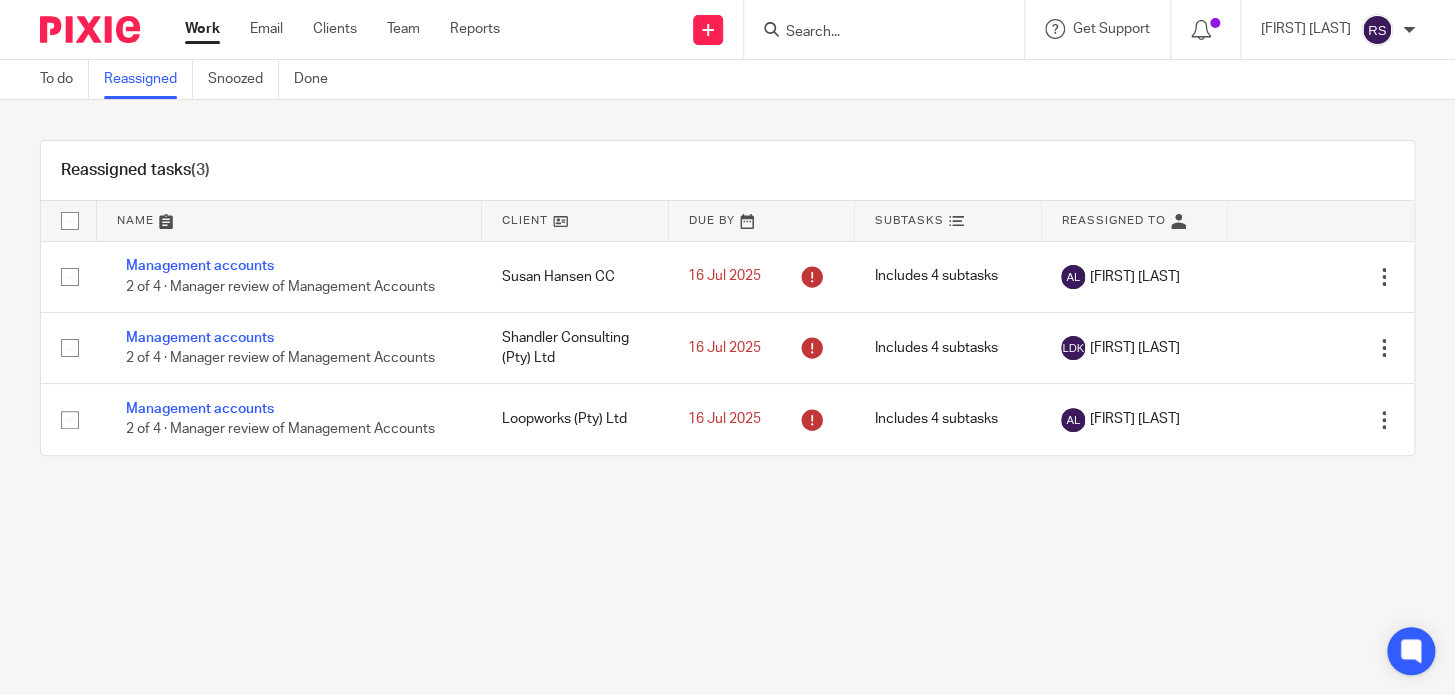 click on "To do" at bounding box center [64, 79] 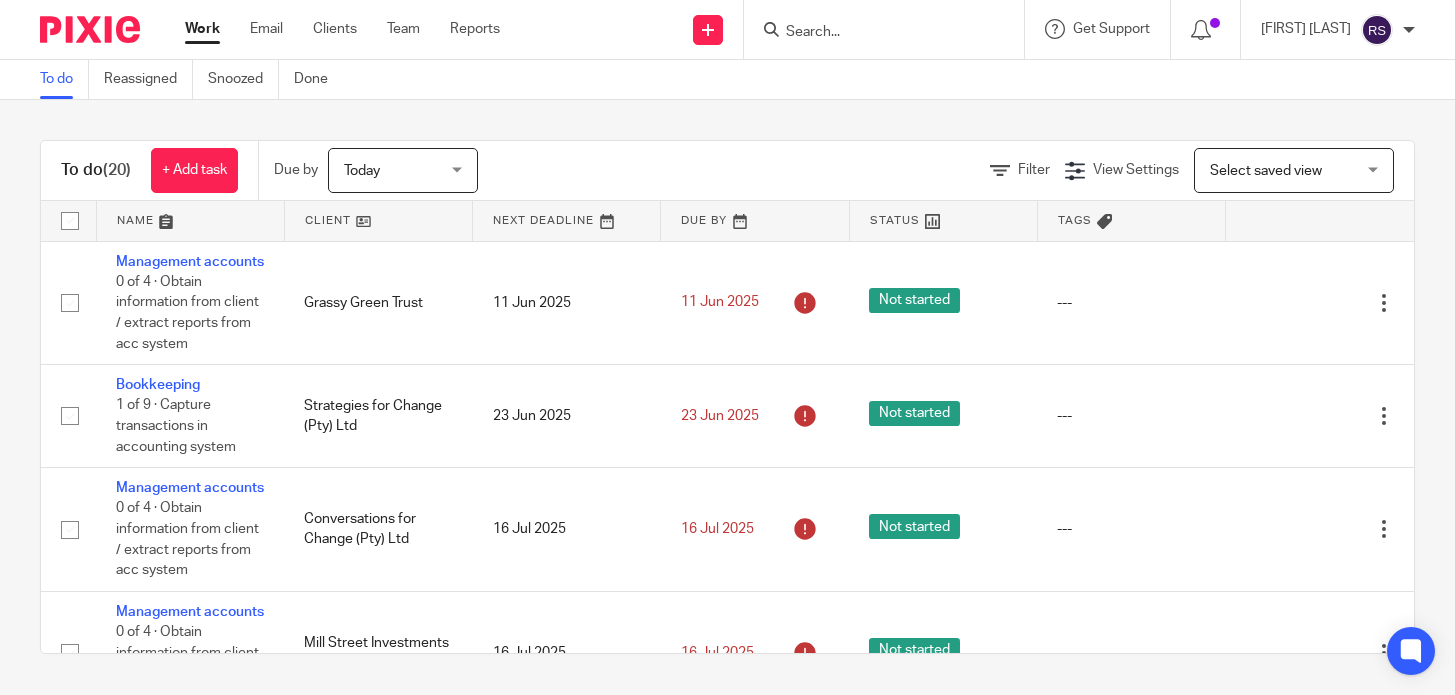 scroll, scrollTop: 0, scrollLeft: 0, axis: both 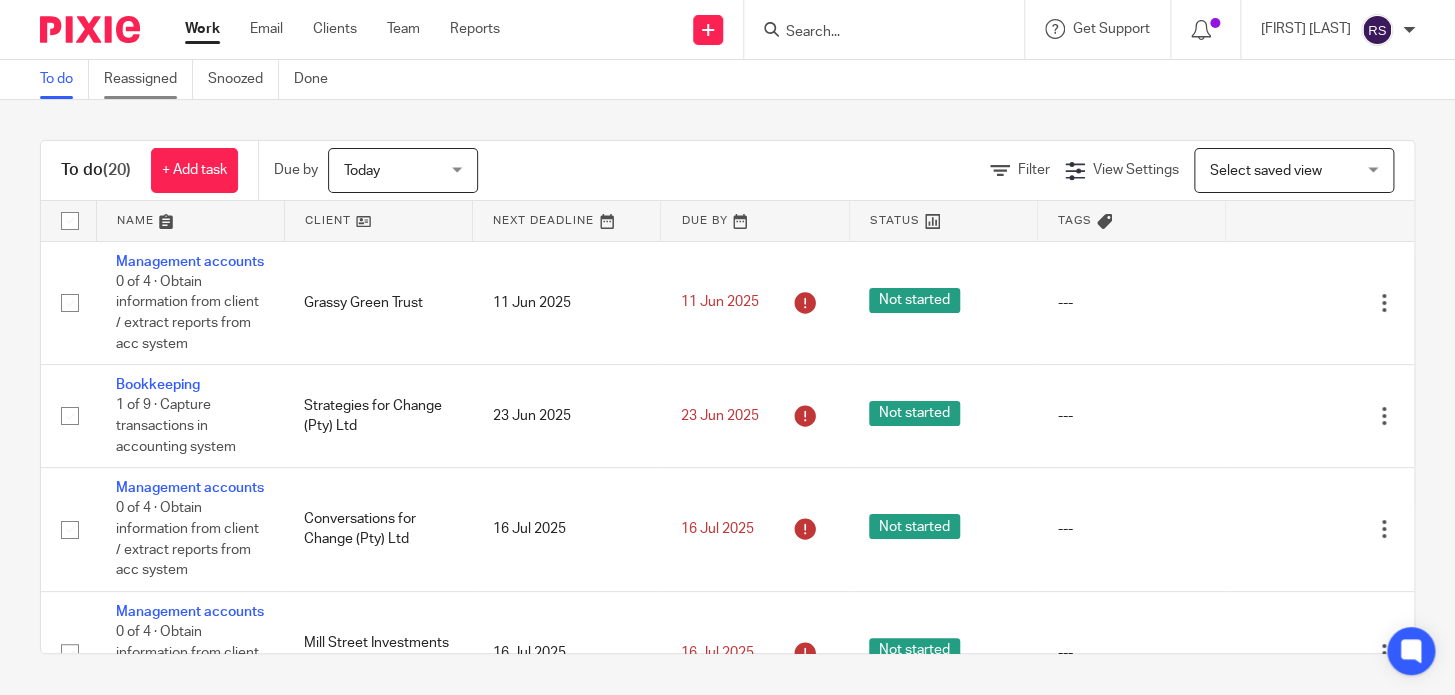 click on "Reassigned" at bounding box center [148, 79] 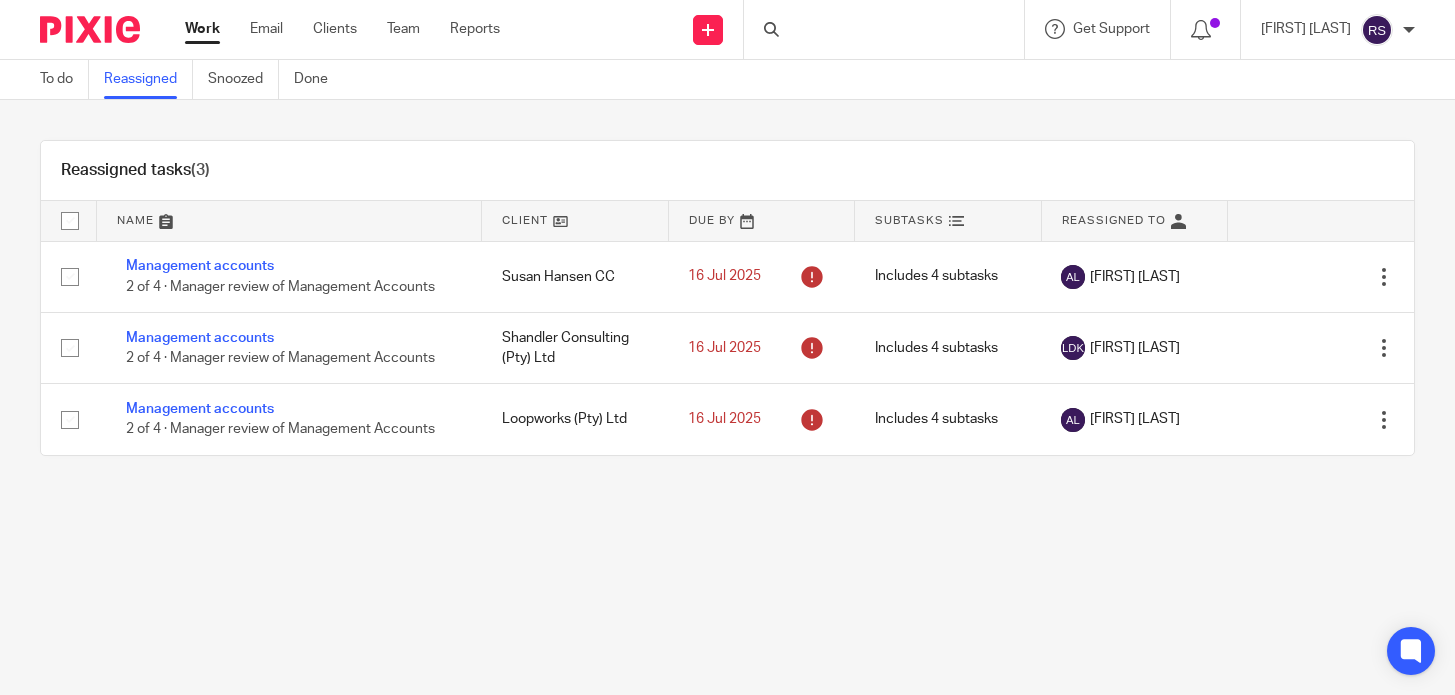 scroll, scrollTop: 0, scrollLeft: 0, axis: both 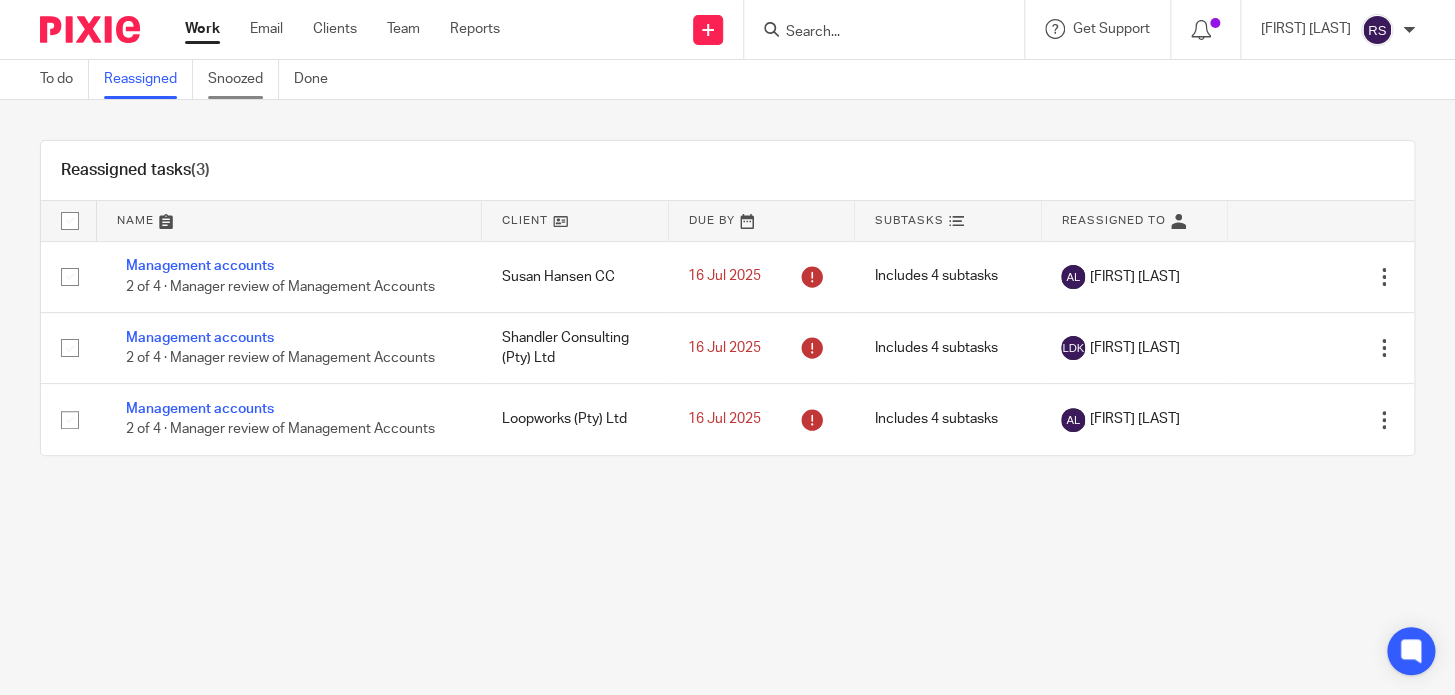 click on "Snoozed" at bounding box center [243, 79] 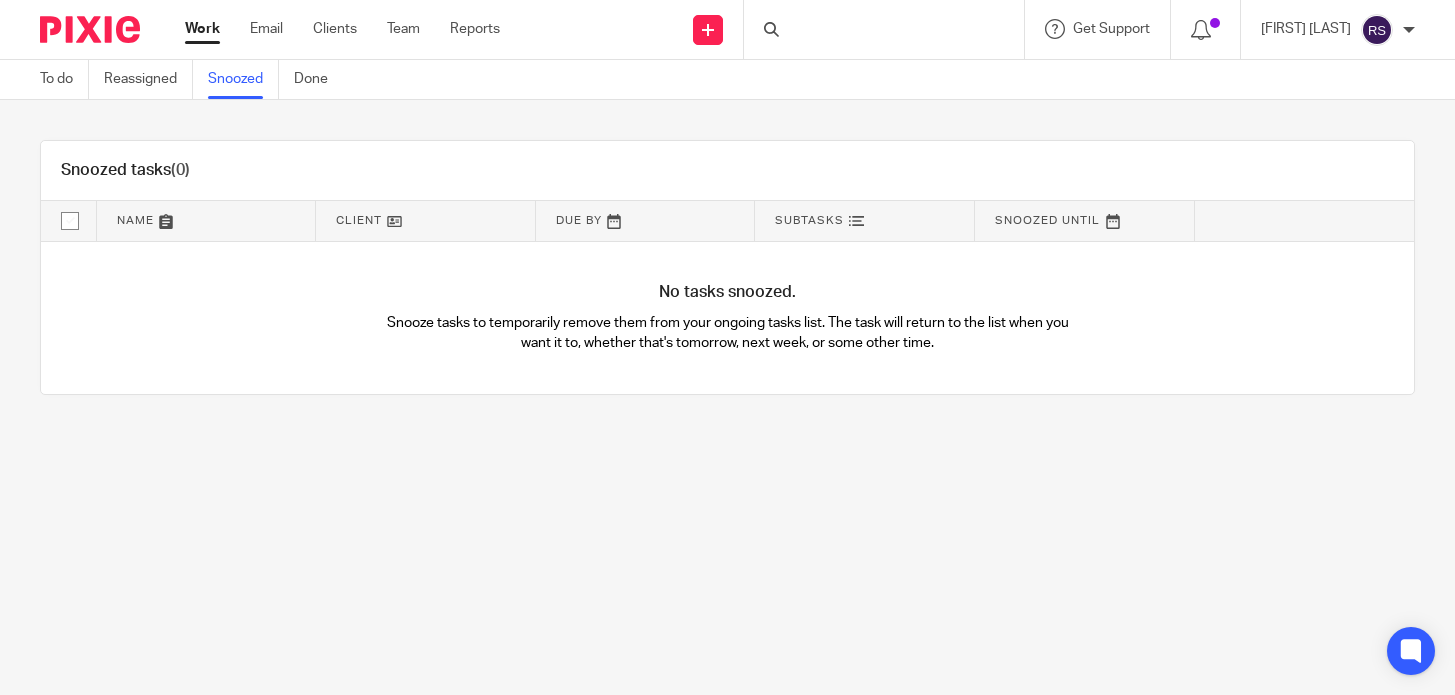scroll, scrollTop: 0, scrollLeft: 0, axis: both 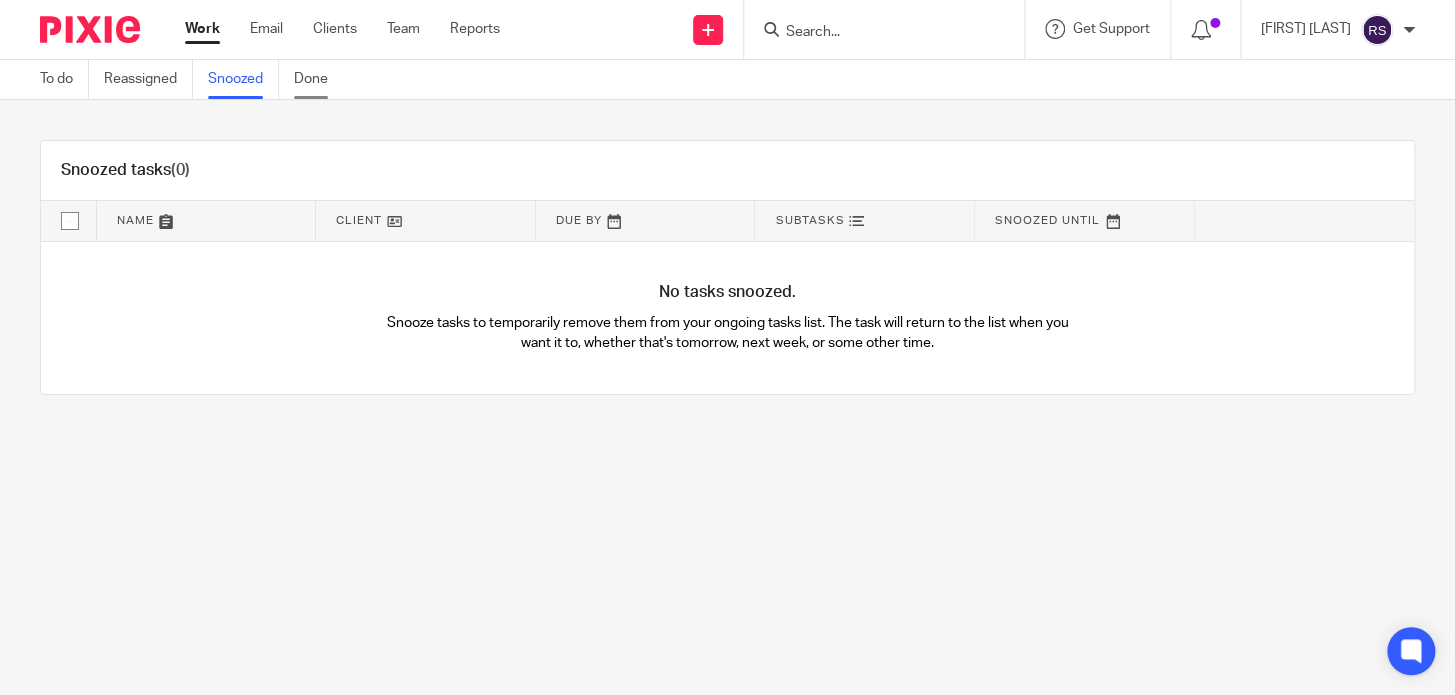 click on "Done" at bounding box center (318, 79) 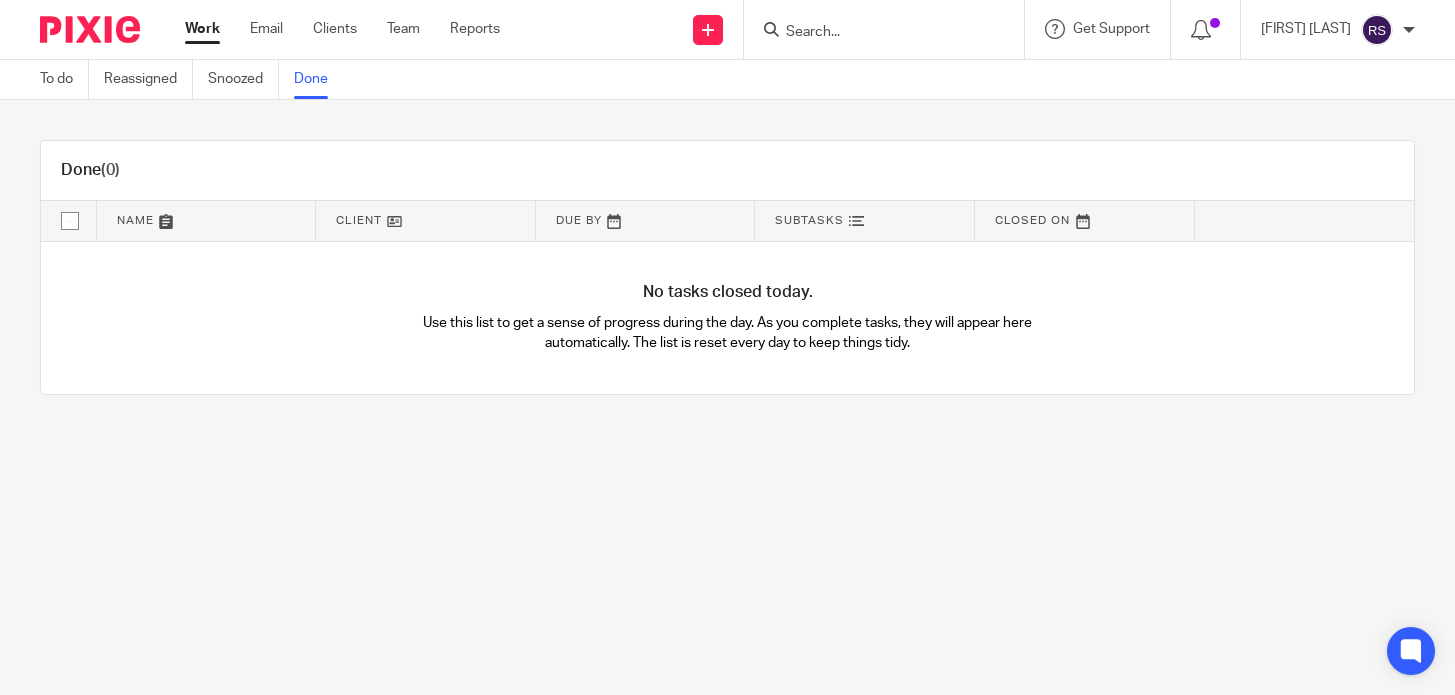 scroll, scrollTop: 0, scrollLeft: 0, axis: both 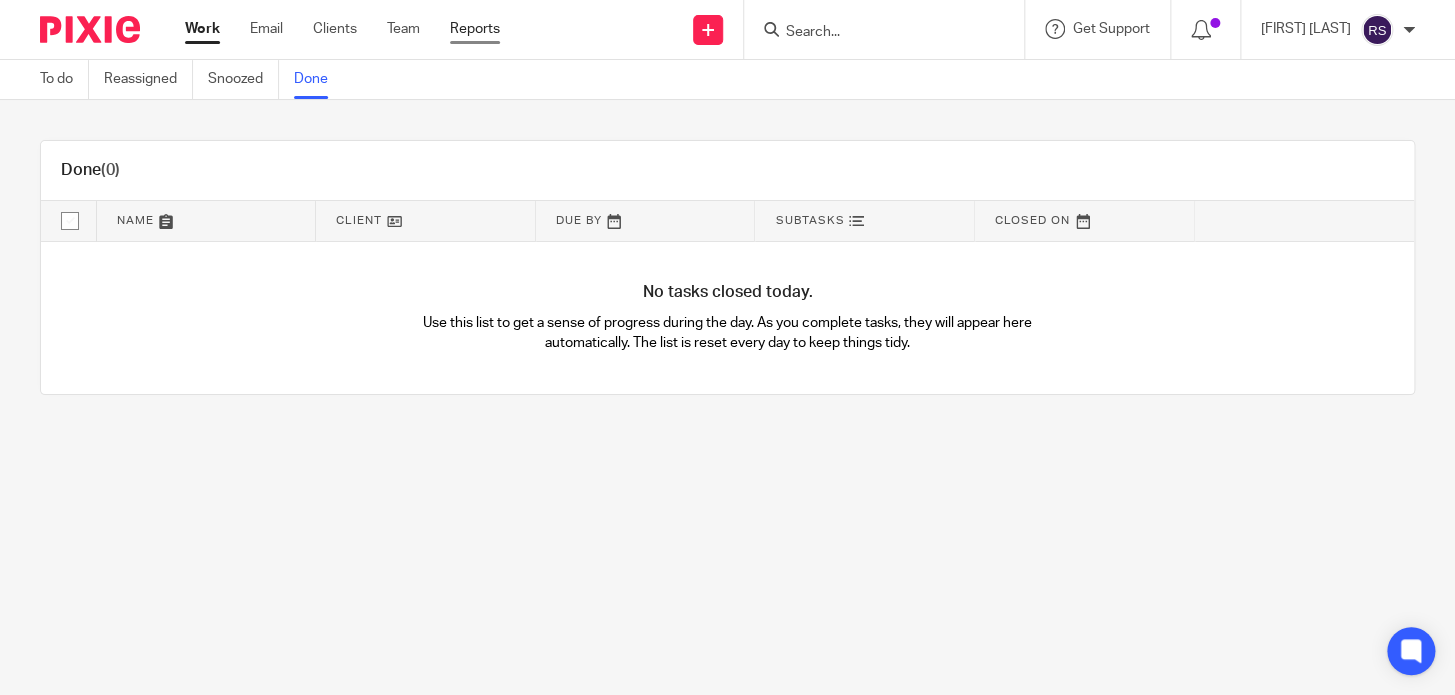 click on "Reports" at bounding box center (475, 29) 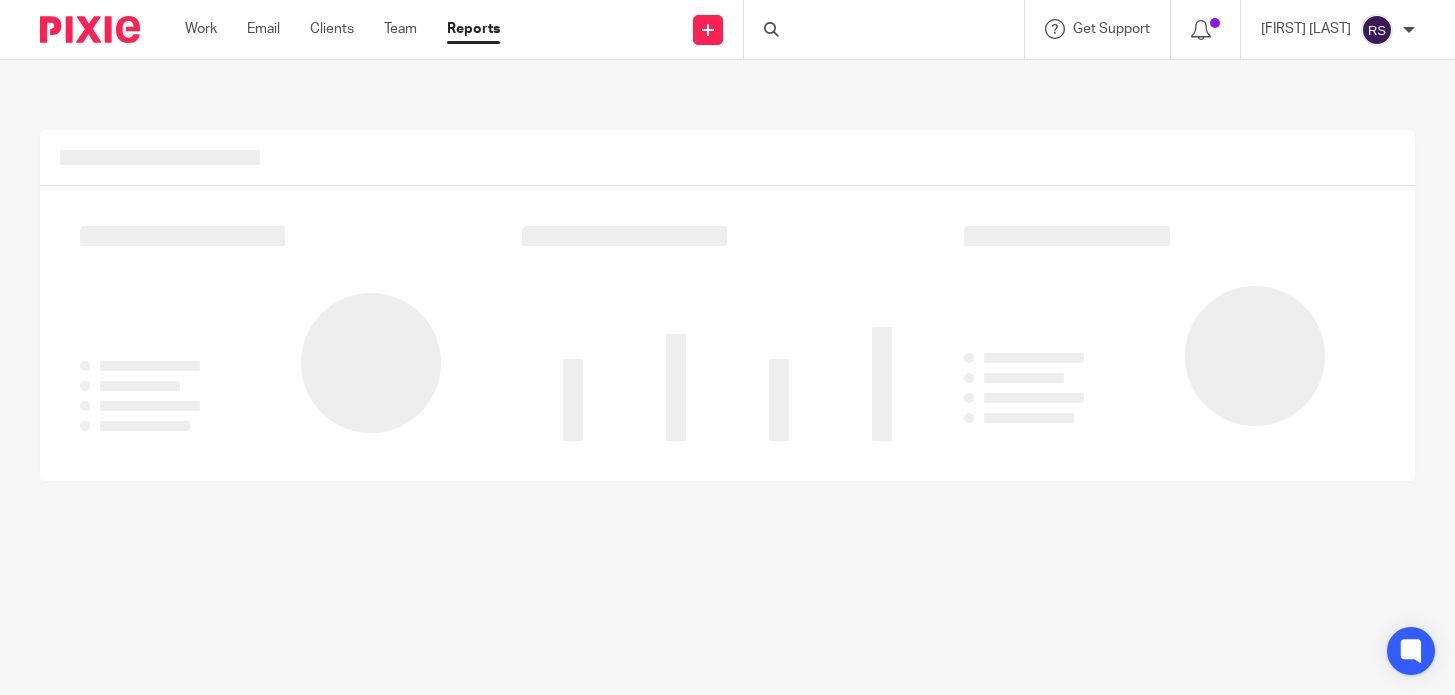 scroll, scrollTop: 0, scrollLeft: 0, axis: both 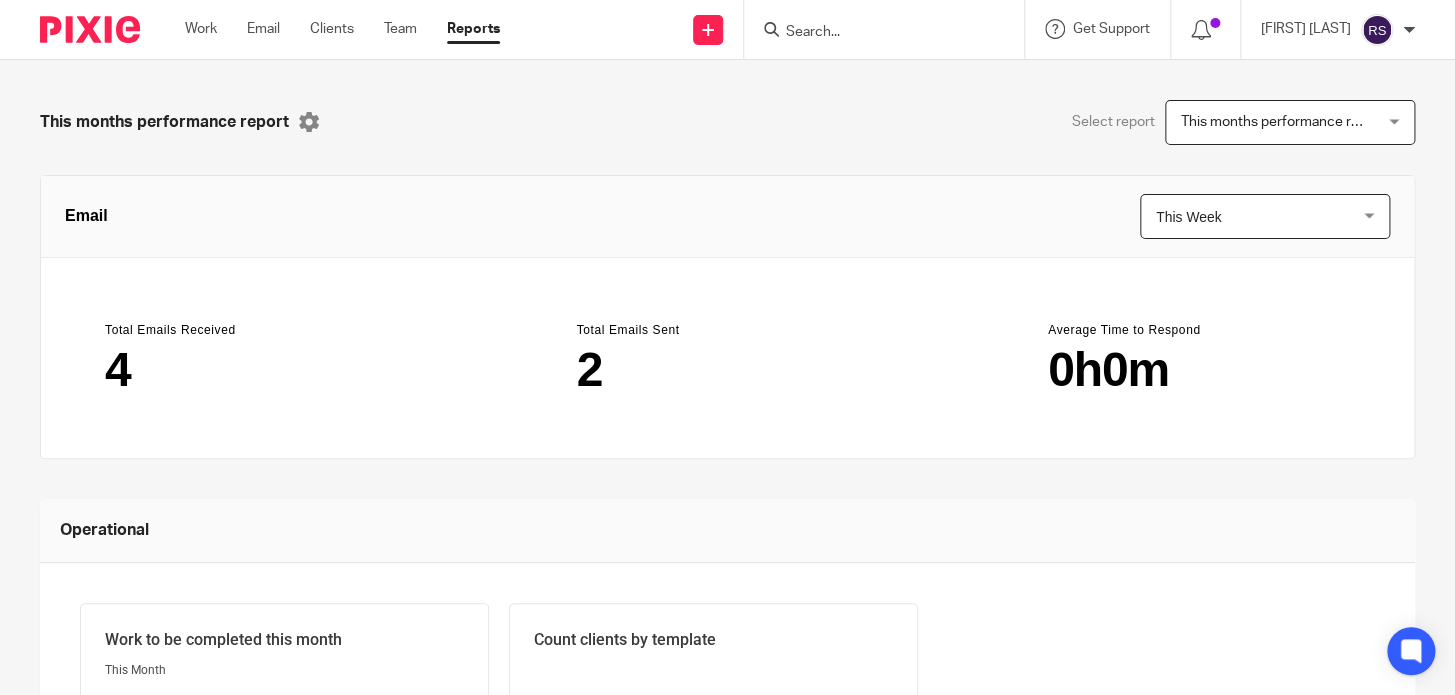 click on "4" at bounding box center (256, 370) 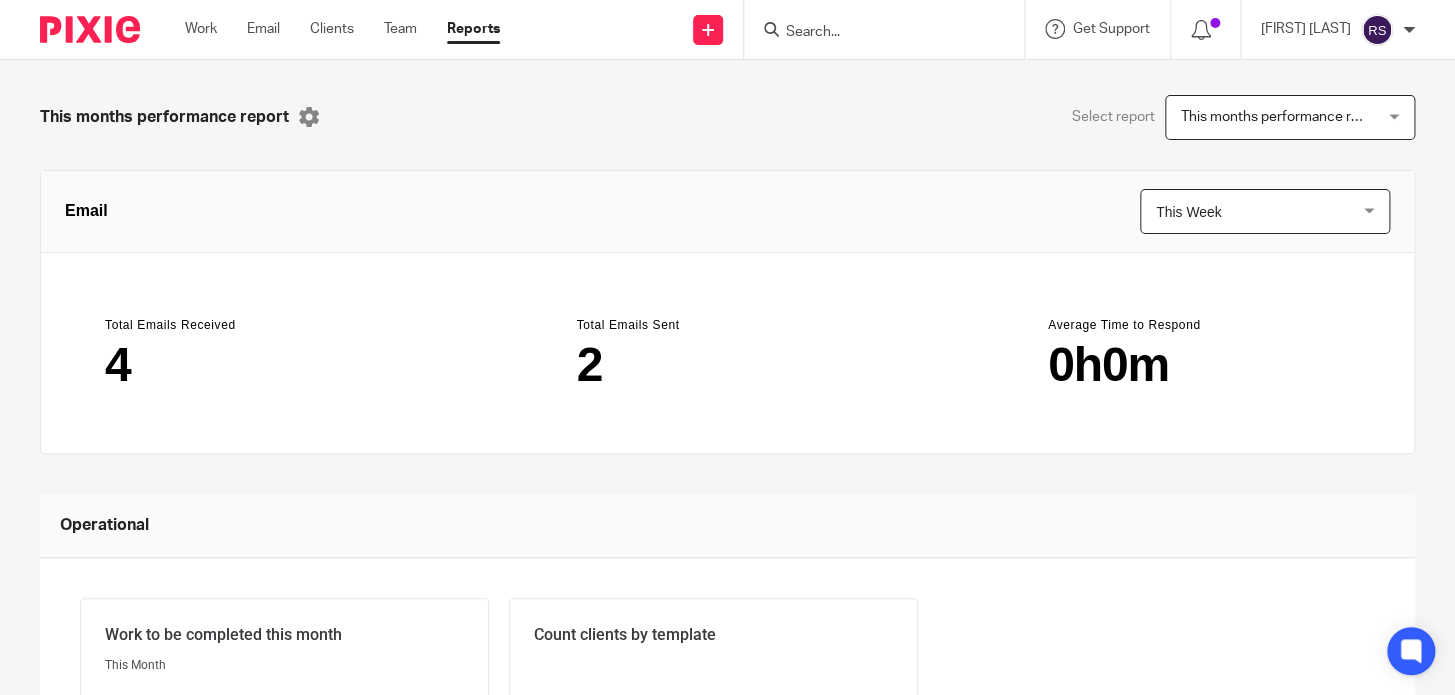 scroll, scrollTop: 0, scrollLeft: 0, axis: both 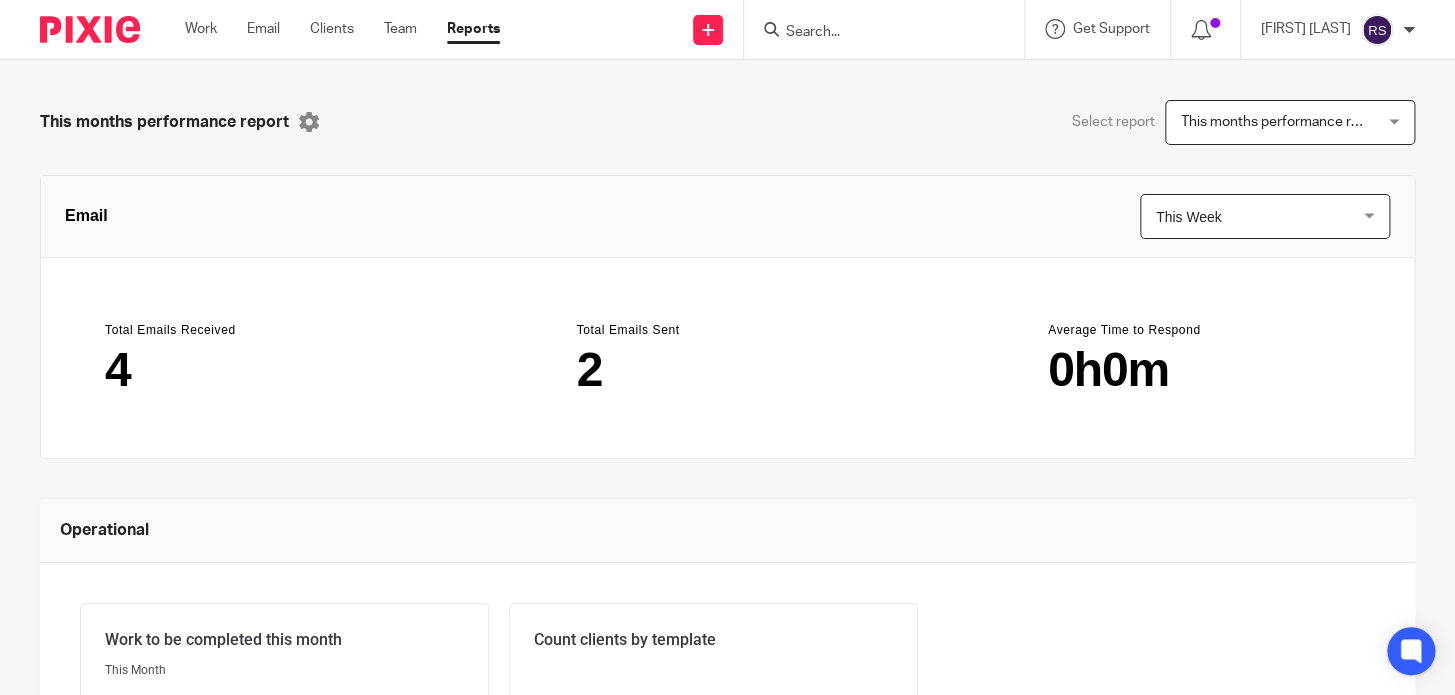 click on "This Week
This Week" at bounding box center [1265, 216] 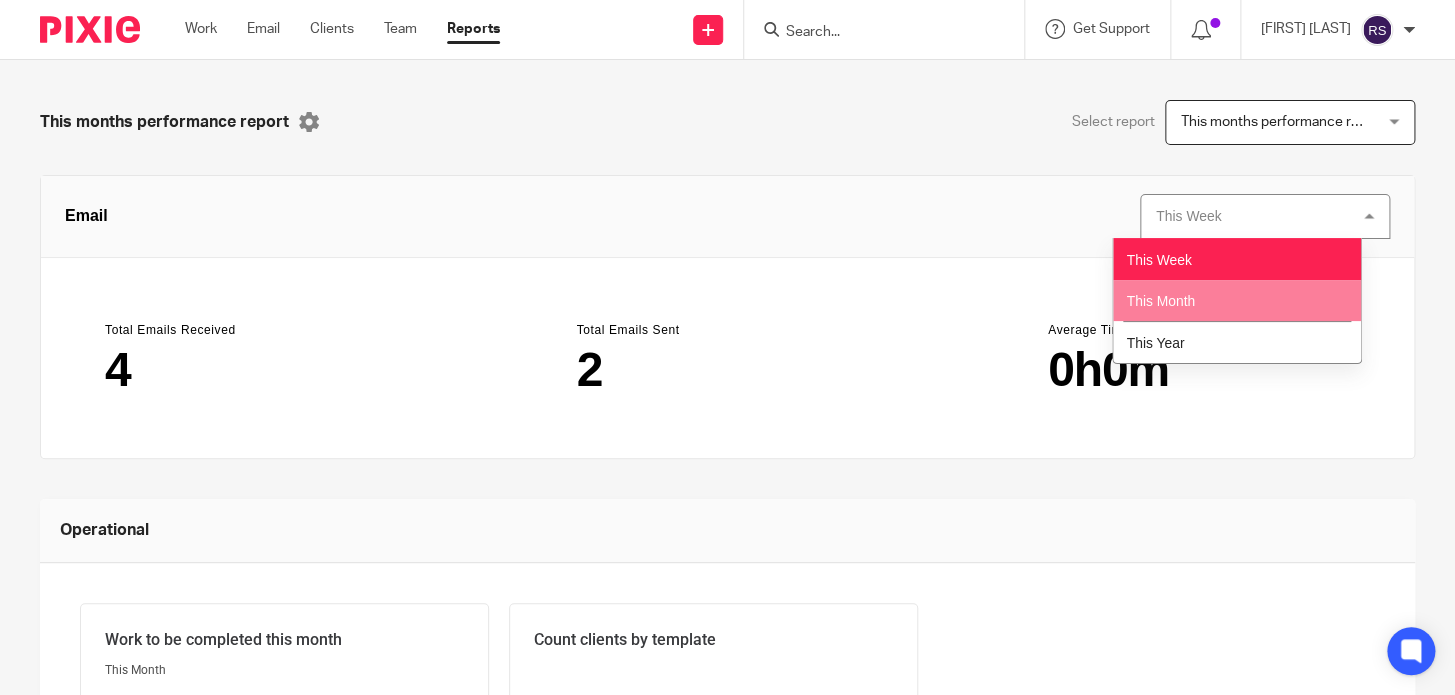 click on "This Month" at bounding box center (1237, 301) 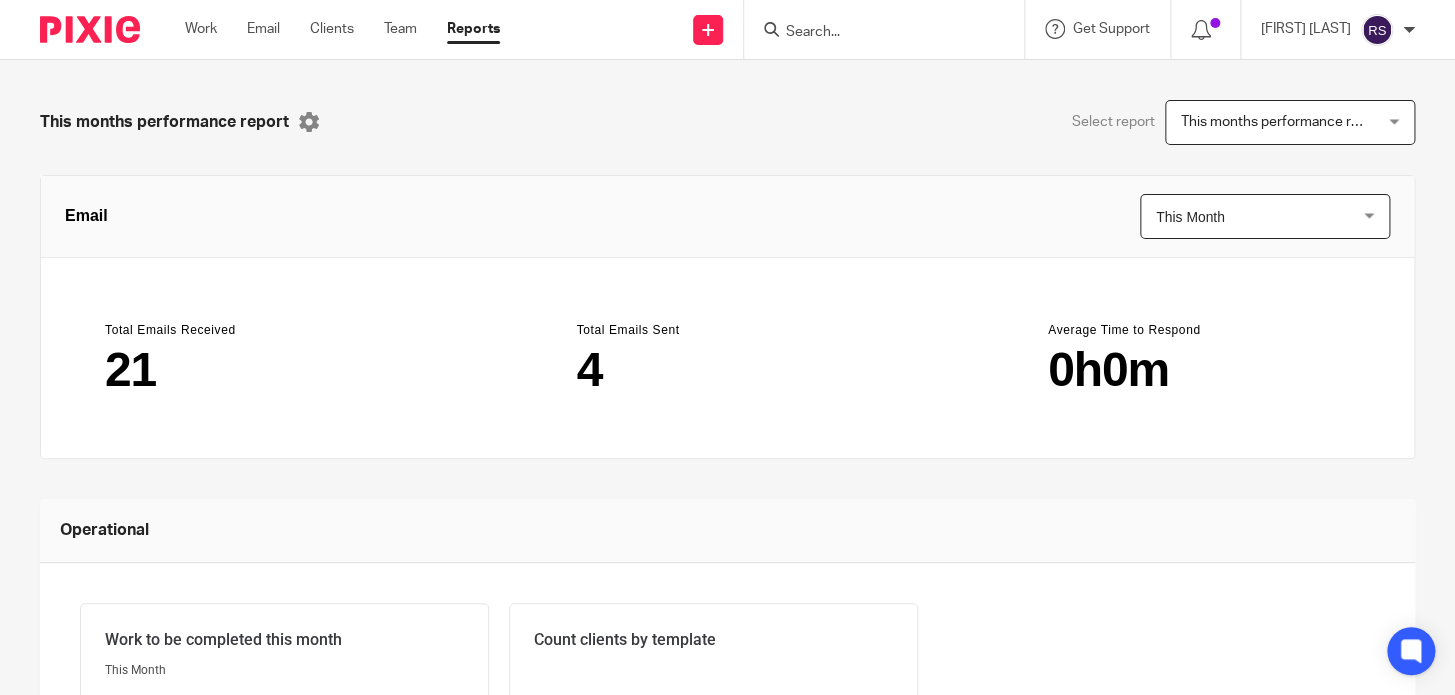 click on "21" at bounding box center (256, 370) 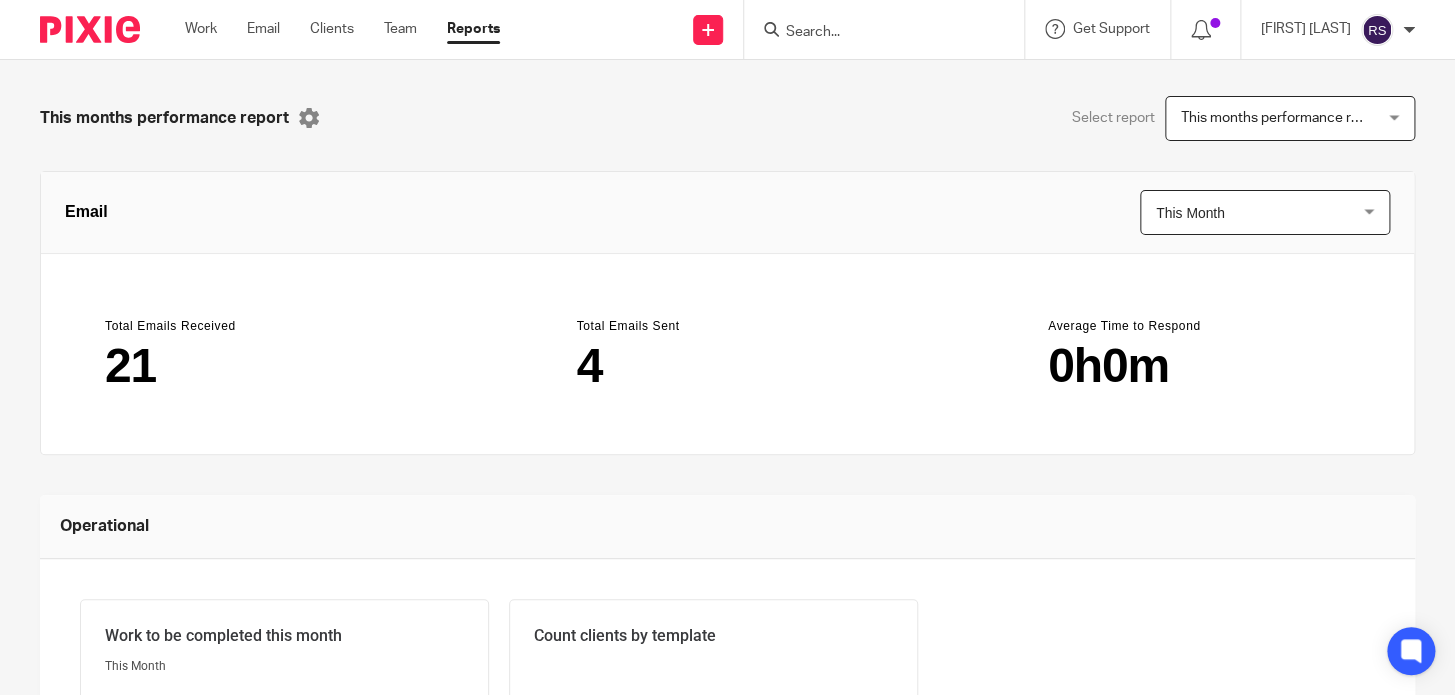 scroll, scrollTop: 0, scrollLeft: 0, axis: both 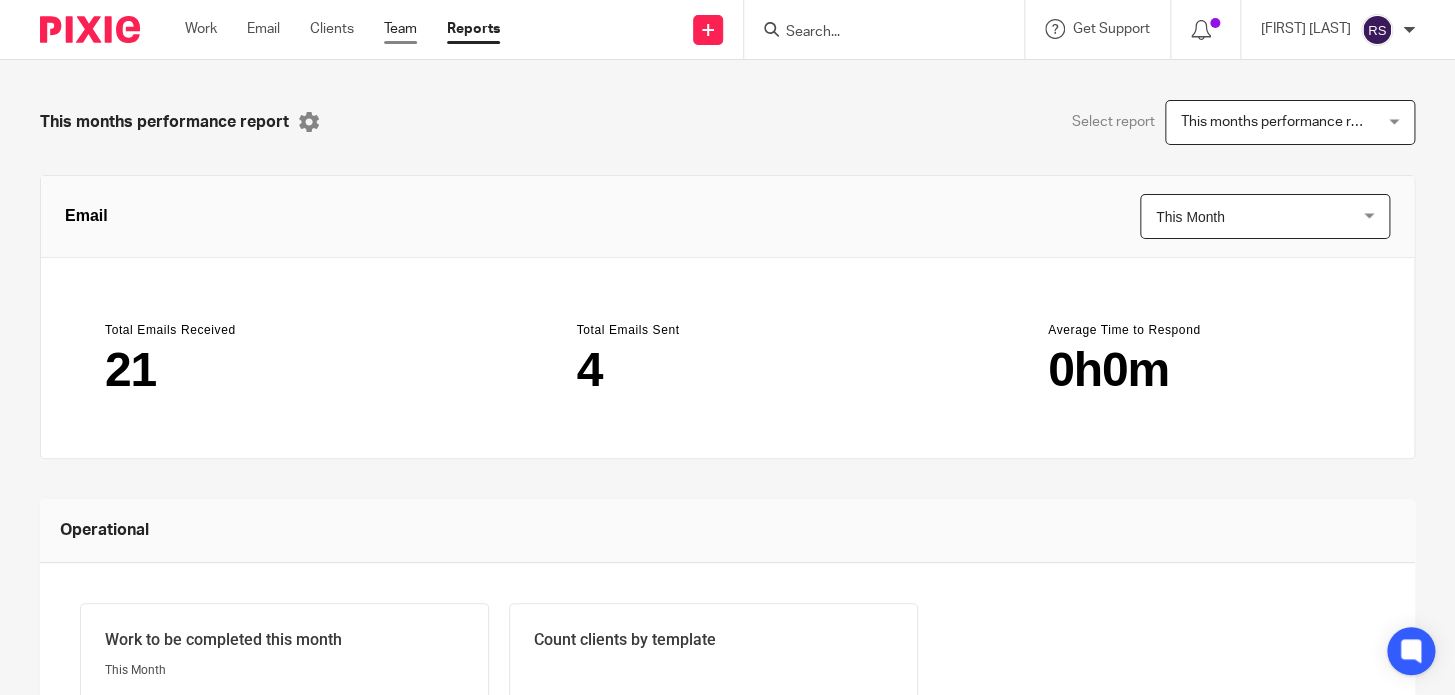 click on "Team" at bounding box center [400, 29] 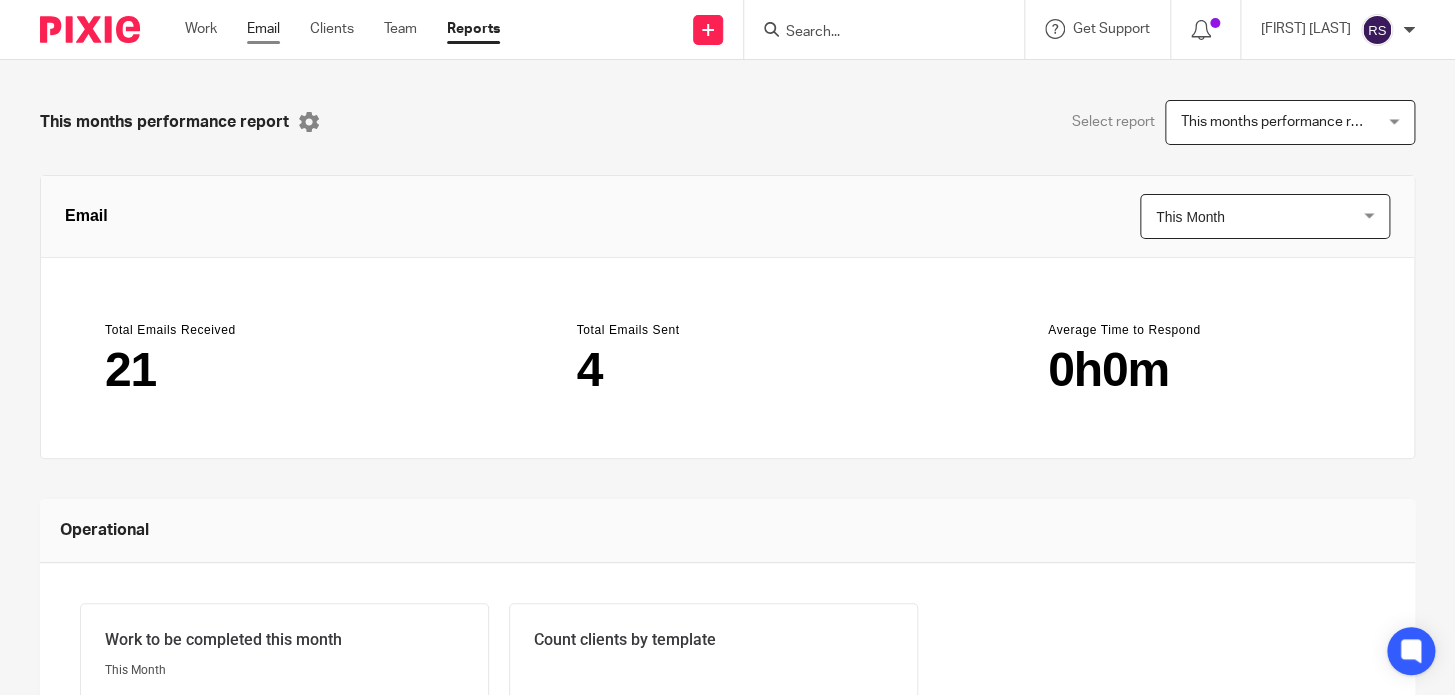 click on "Email" at bounding box center [263, 29] 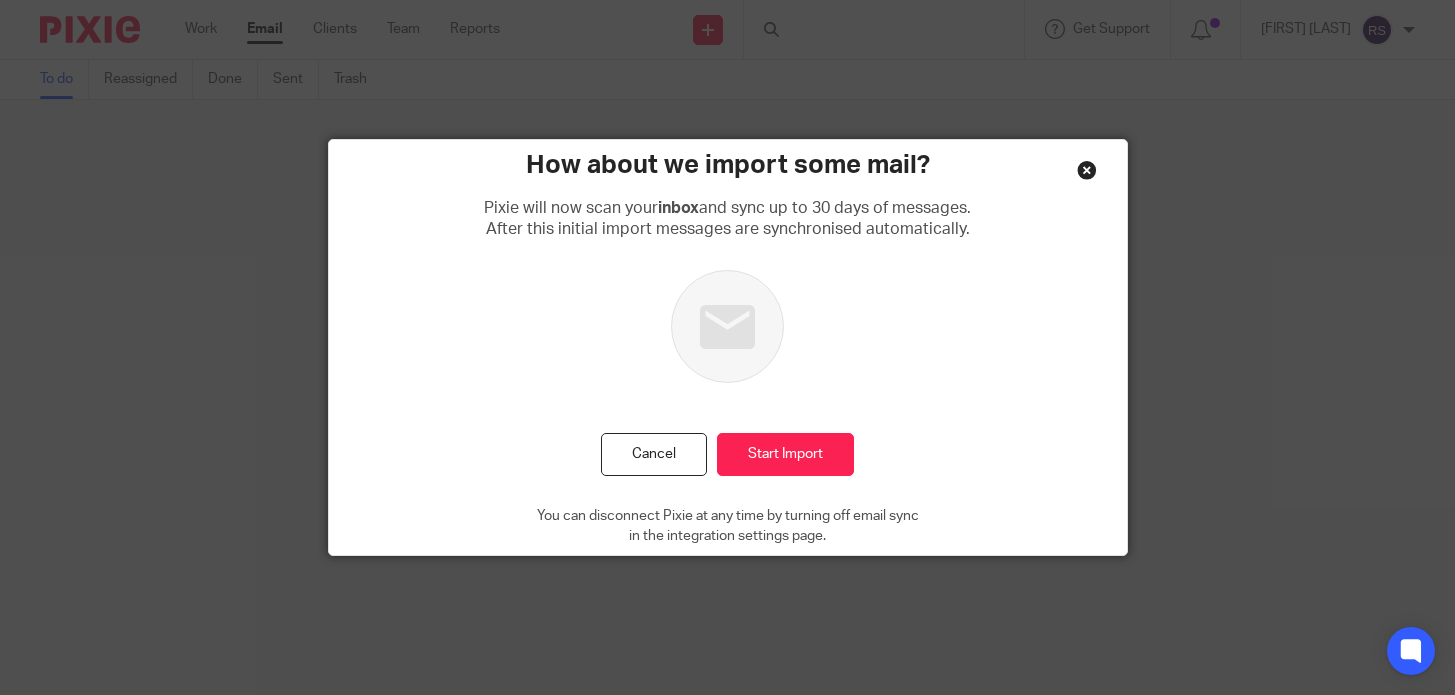 scroll, scrollTop: 0, scrollLeft: 0, axis: both 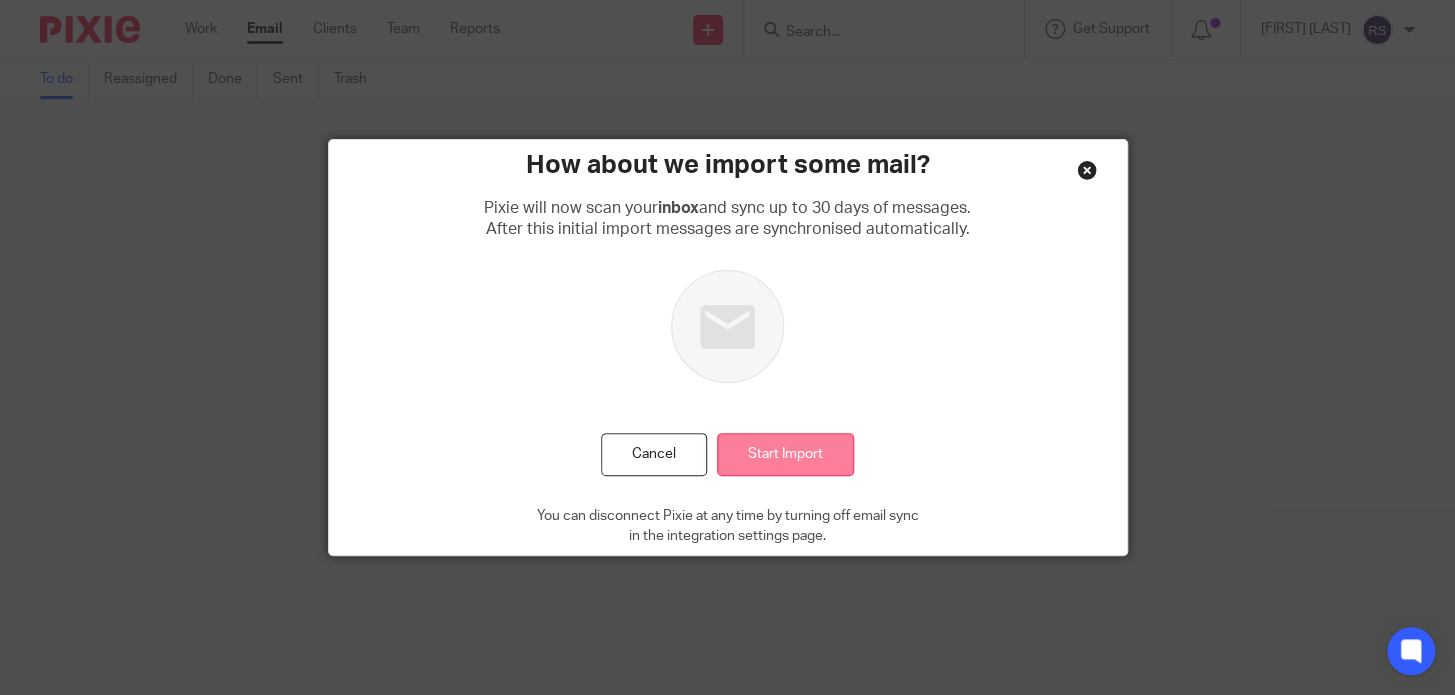click on "Start Import" at bounding box center (785, 454) 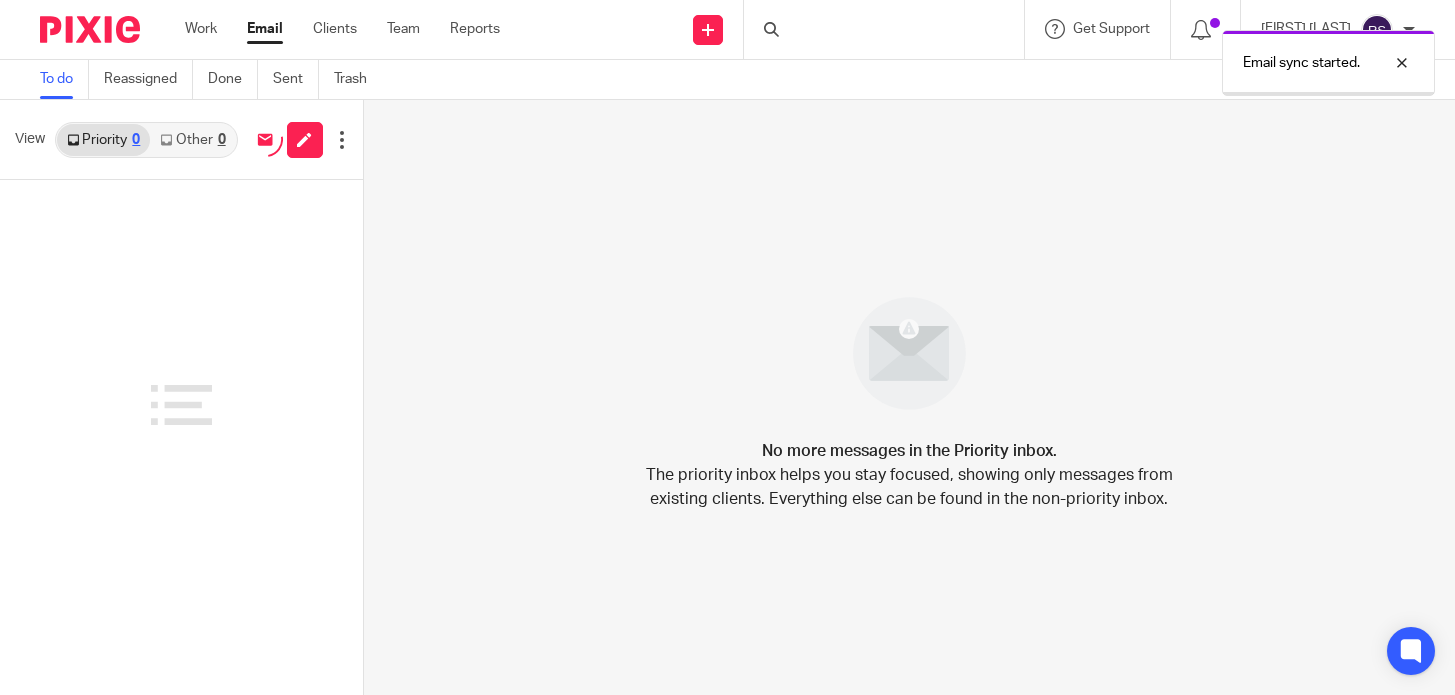 scroll, scrollTop: 0, scrollLeft: 0, axis: both 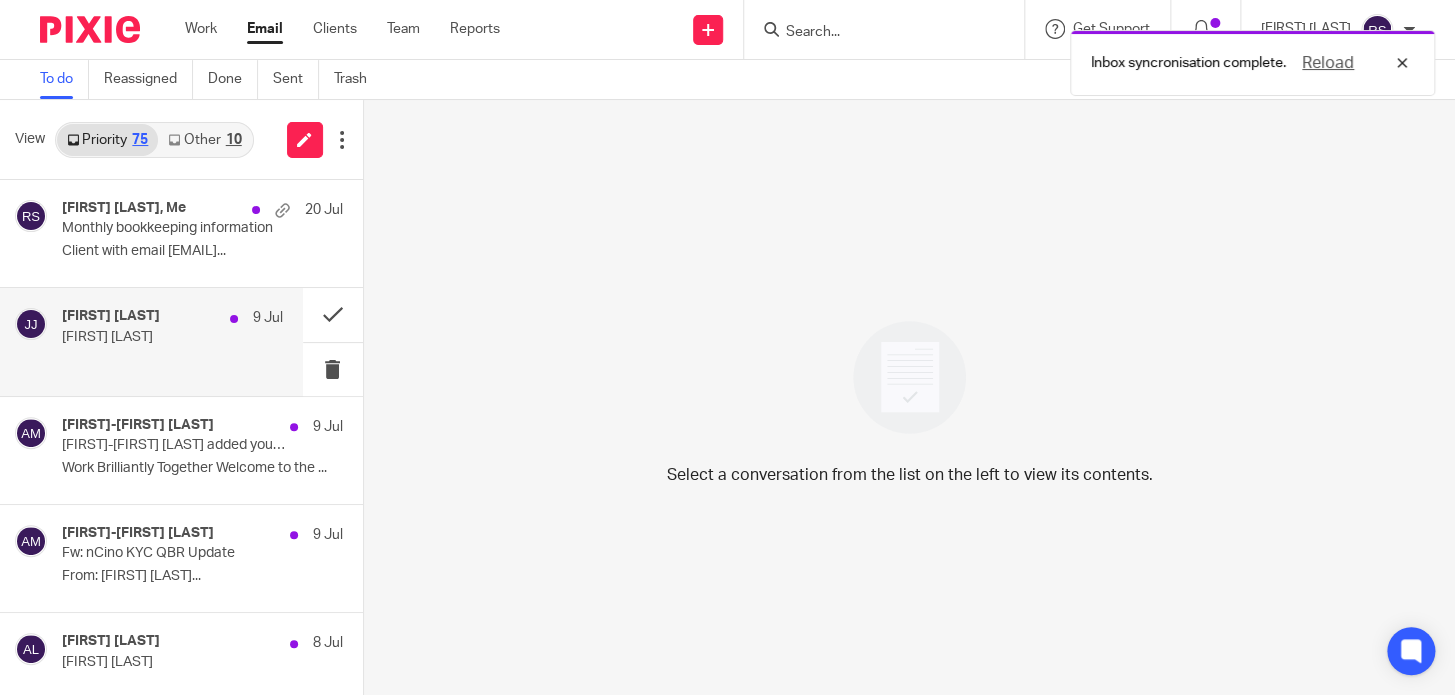 click at bounding box center [172, 360] 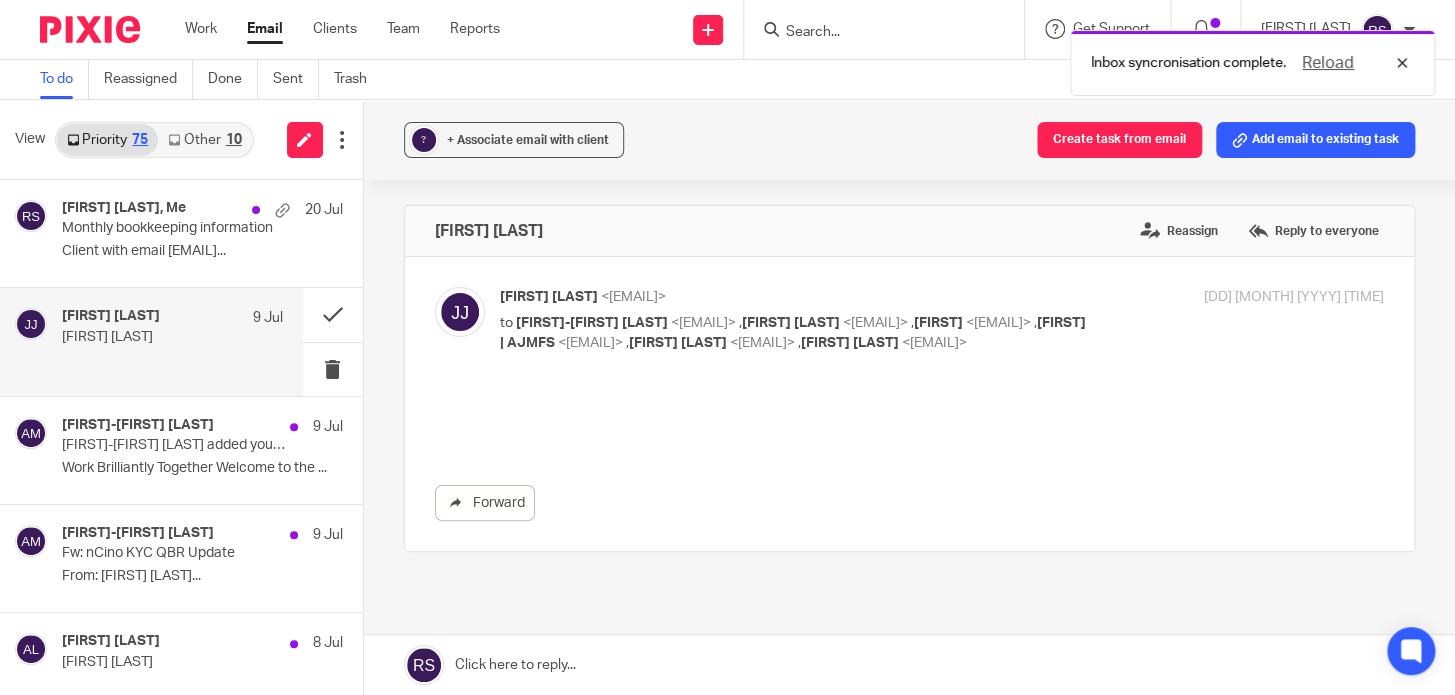 scroll, scrollTop: 0, scrollLeft: 0, axis: both 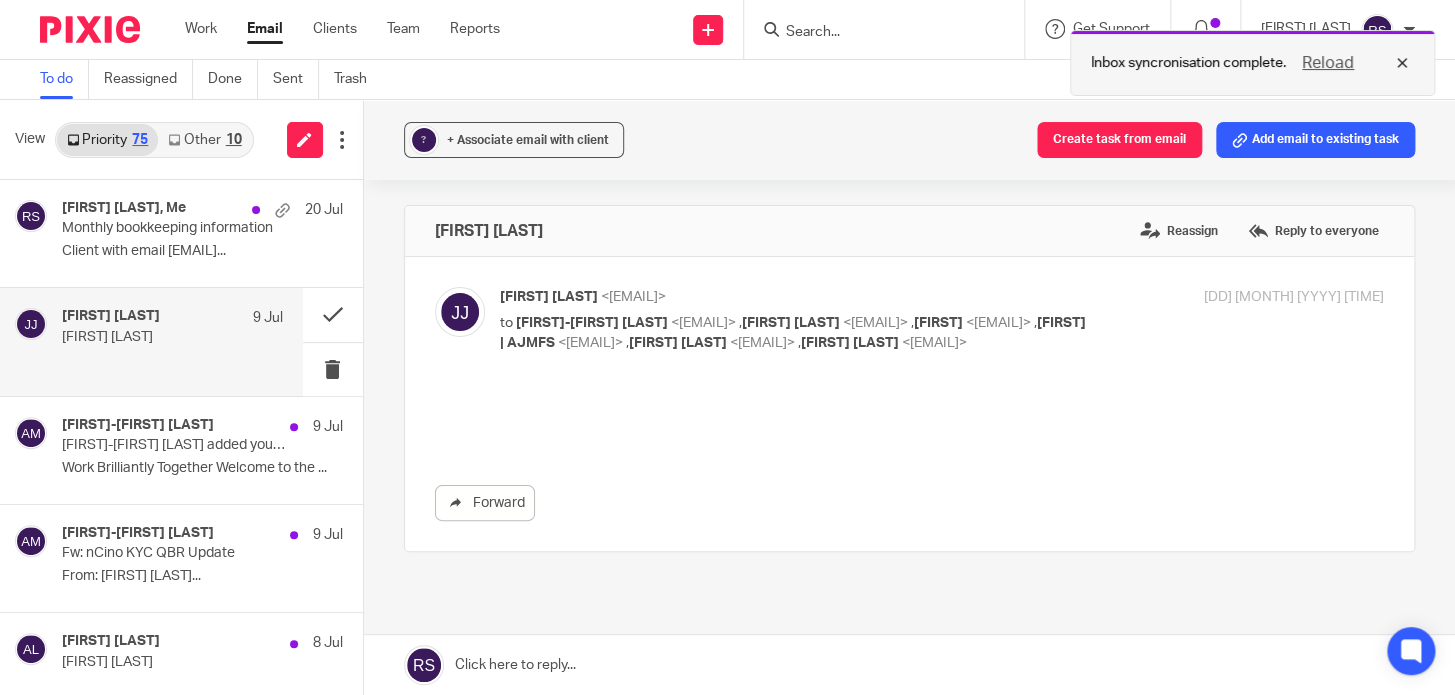 click on "Reload" at bounding box center [1350, 63] 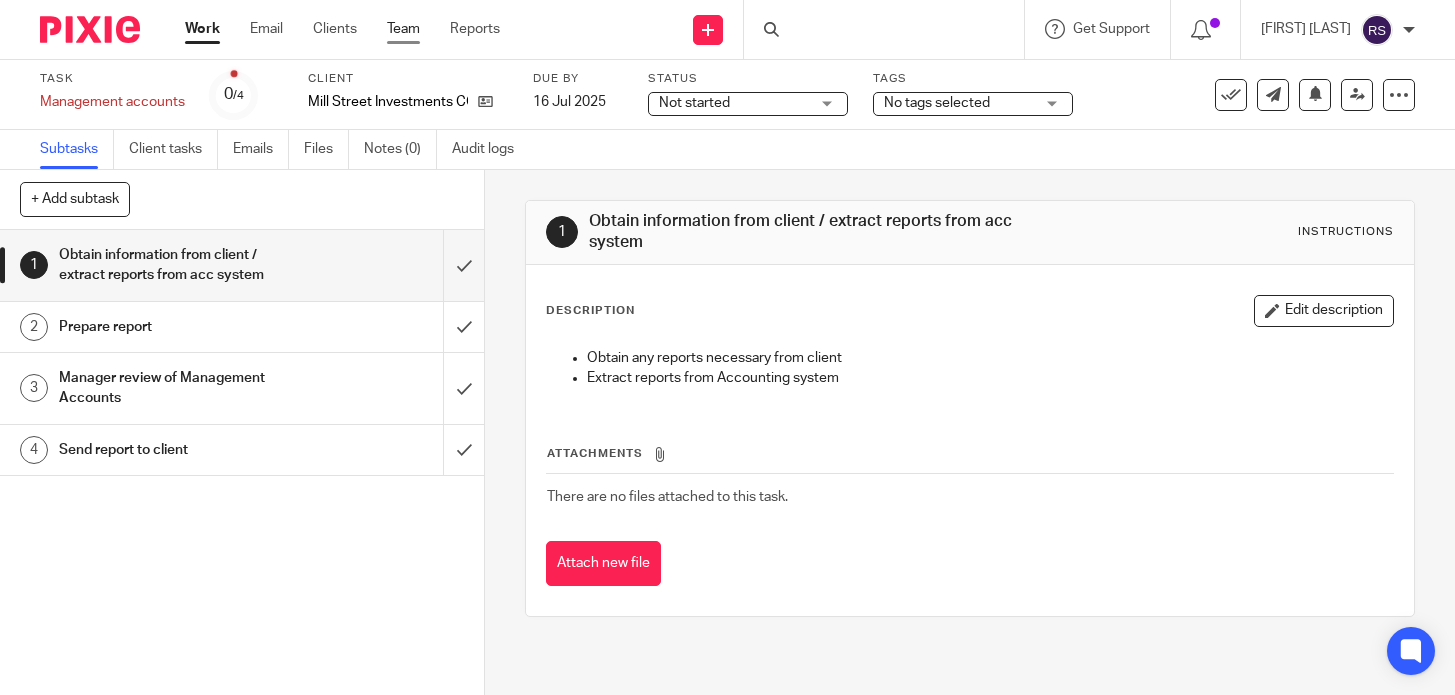 scroll, scrollTop: 0, scrollLeft: 0, axis: both 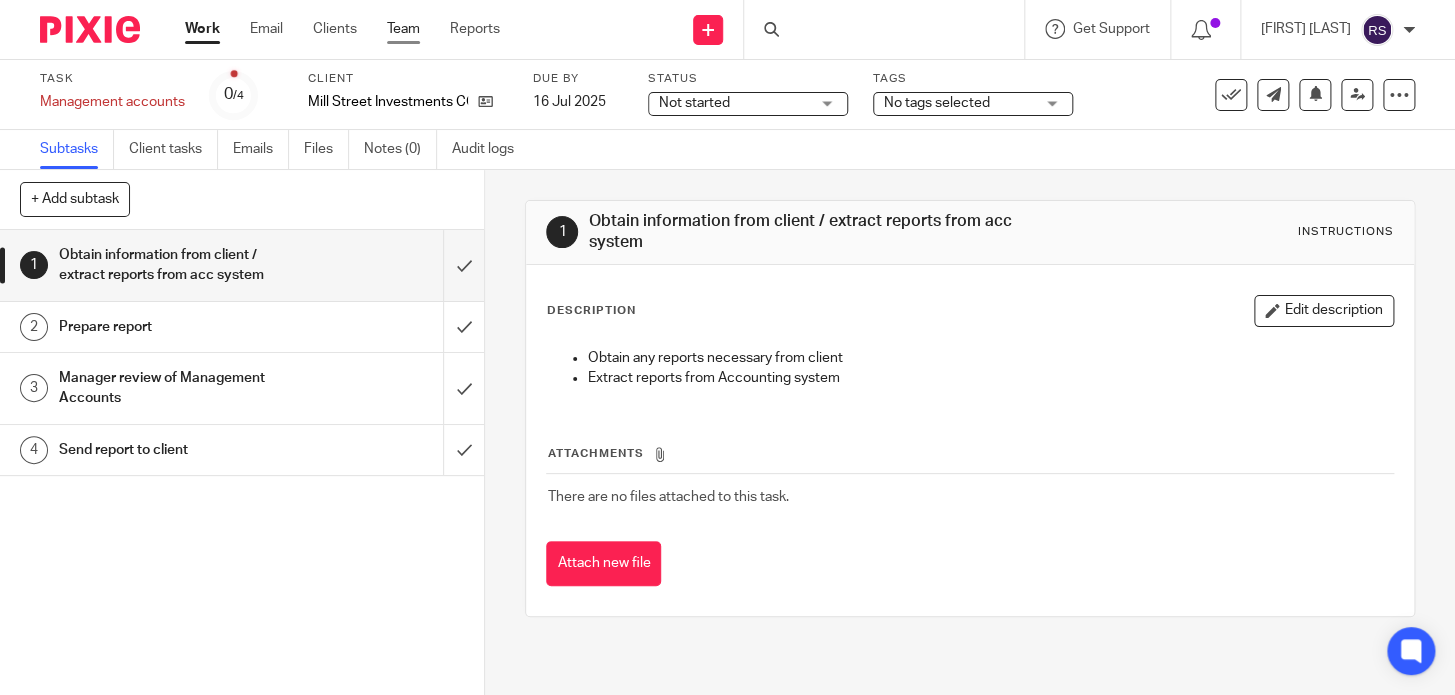 click on "Team" at bounding box center [403, 29] 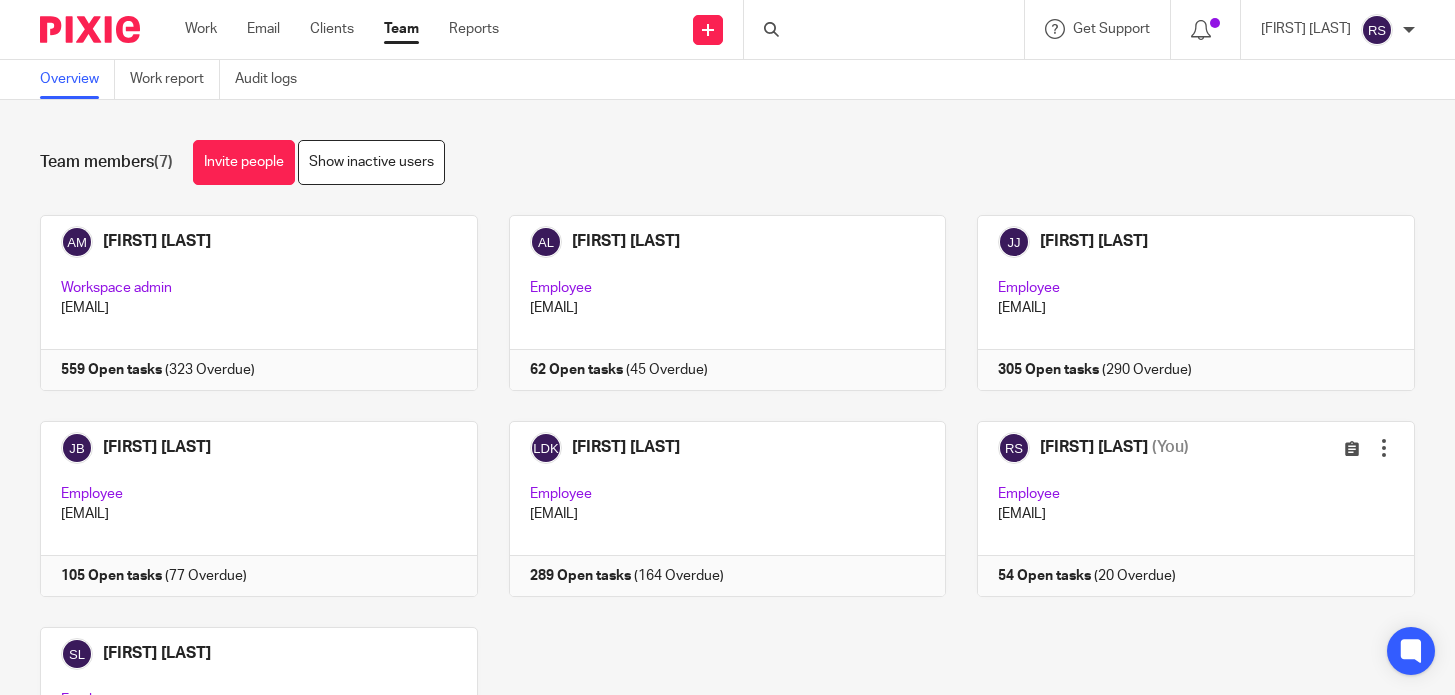 scroll, scrollTop: 0, scrollLeft: 0, axis: both 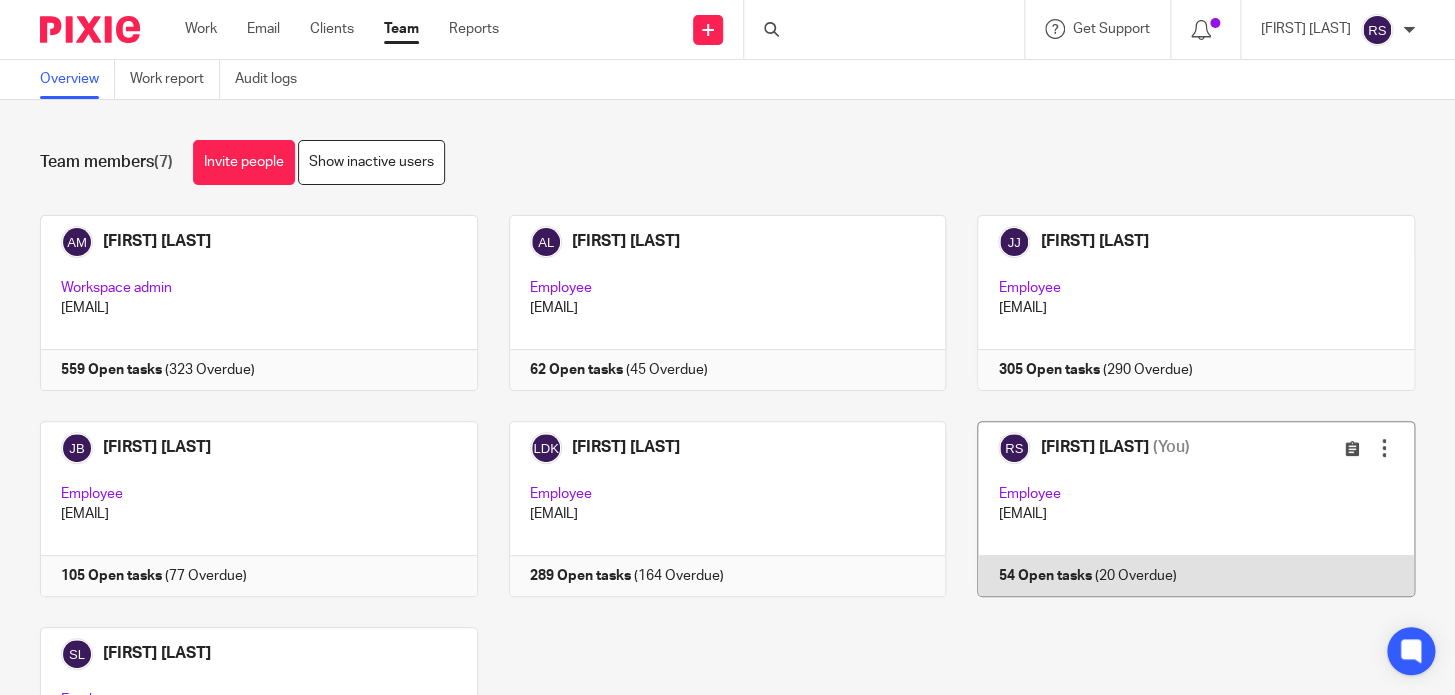 click at bounding box center (1180, 509) 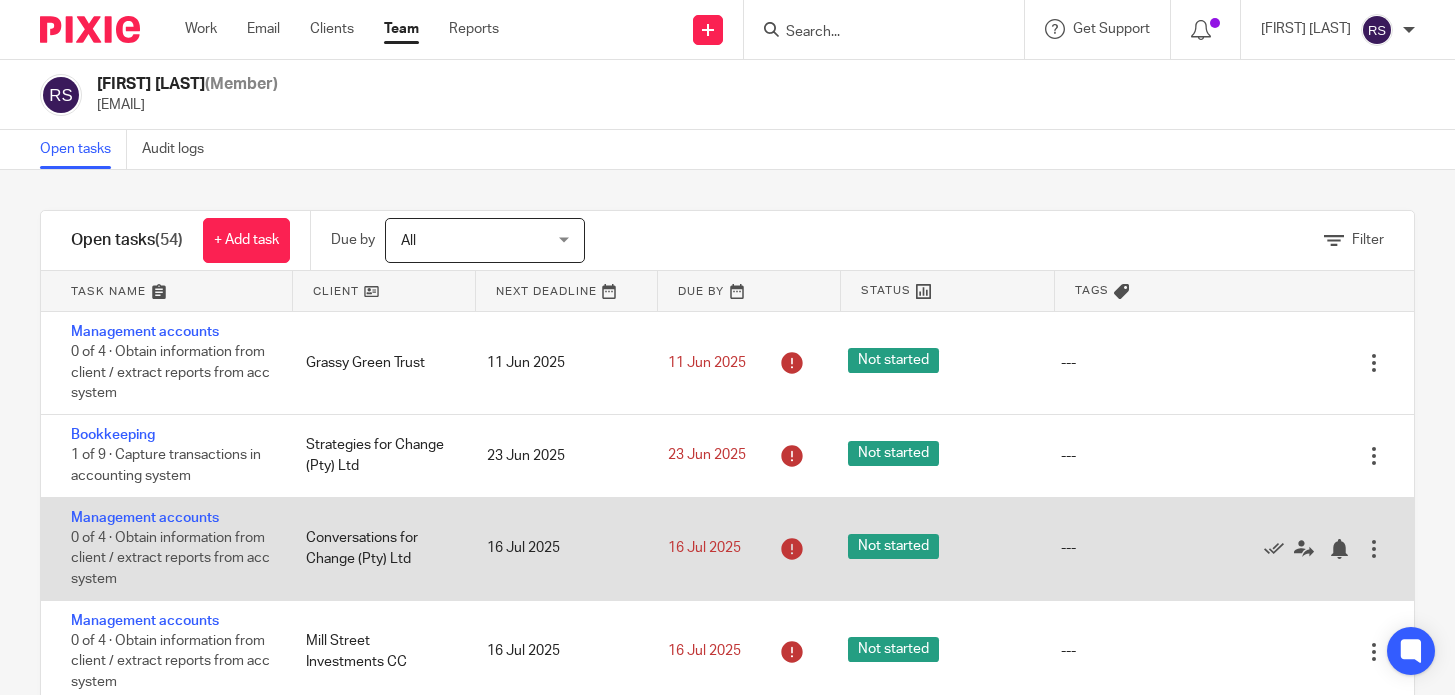scroll, scrollTop: 0, scrollLeft: 0, axis: both 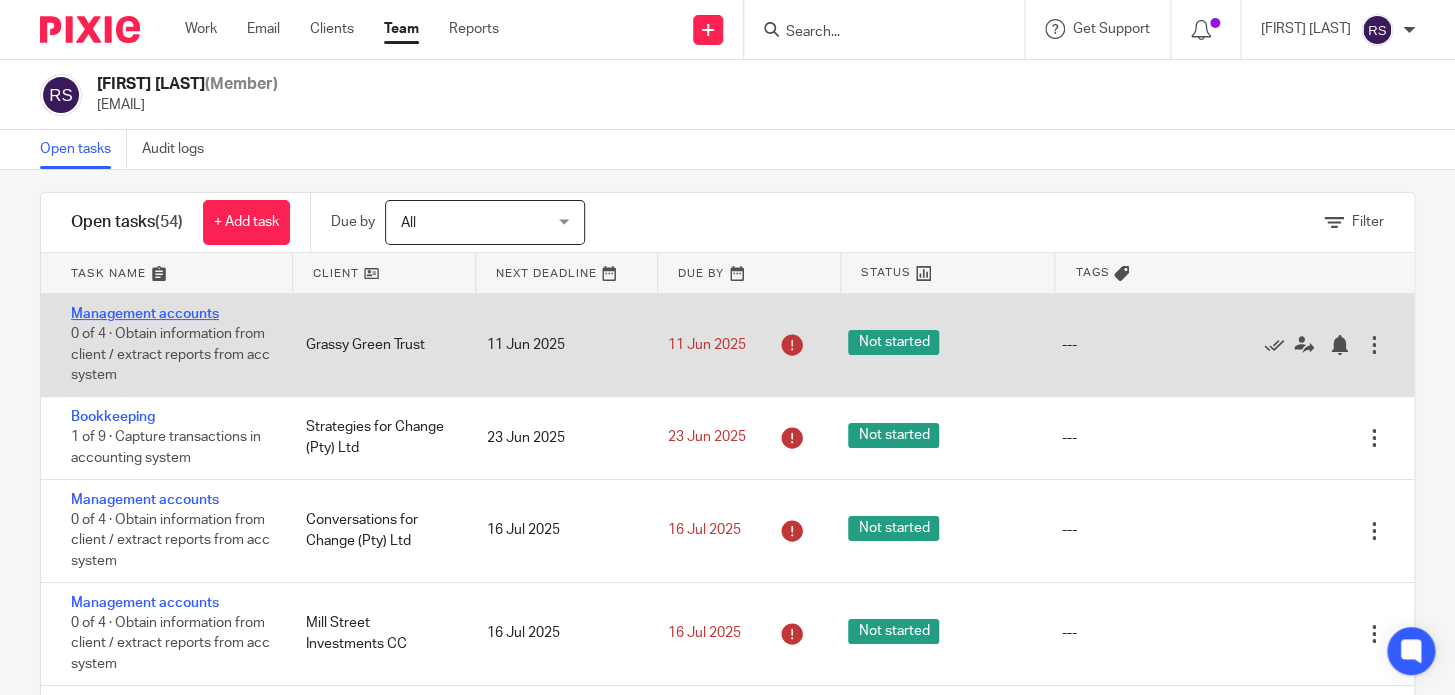click on "Management accounts" at bounding box center [145, 314] 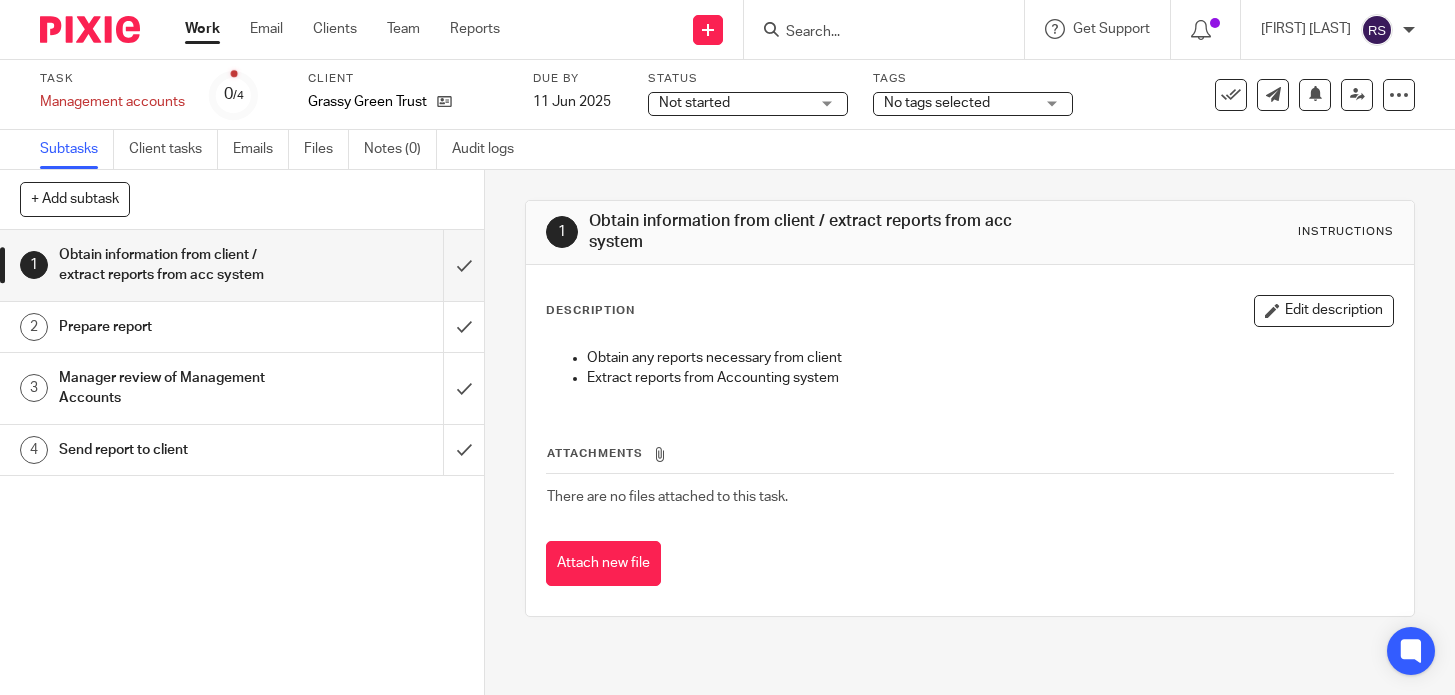 scroll, scrollTop: 0, scrollLeft: 0, axis: both 